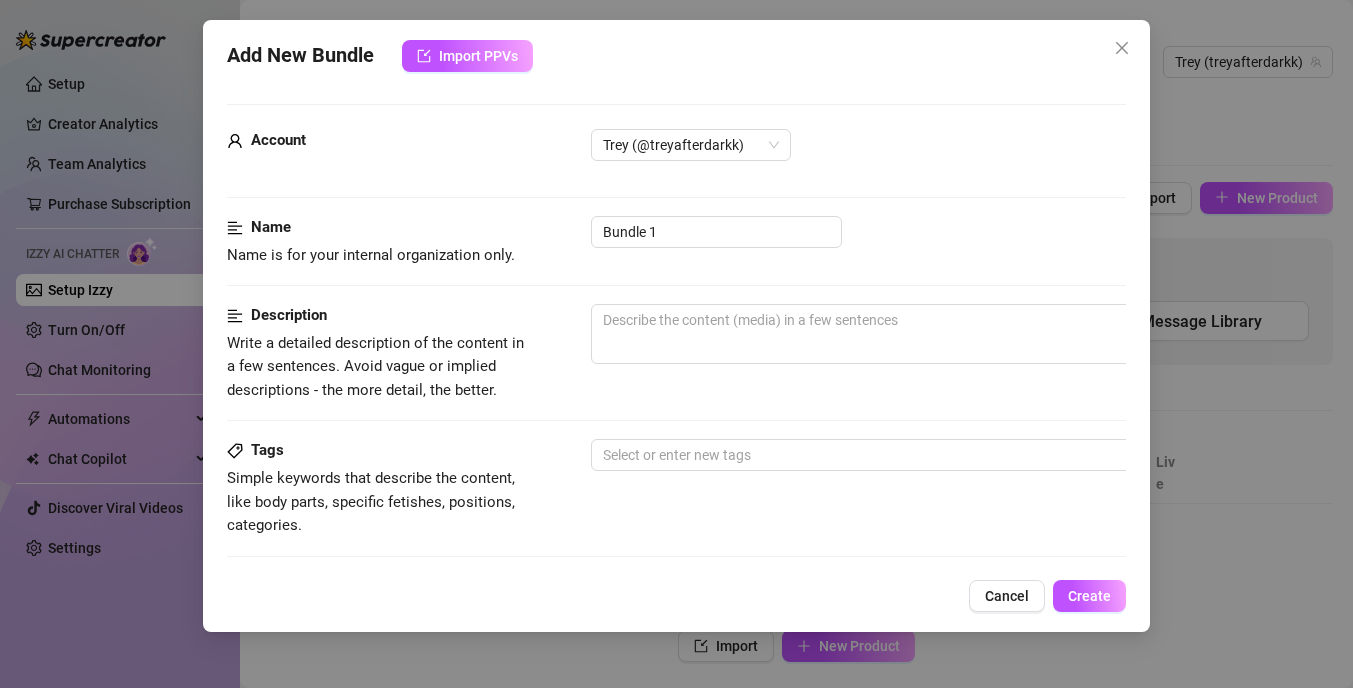 scroll, scrollTop: 0, scrollLeft: 0, axis: both 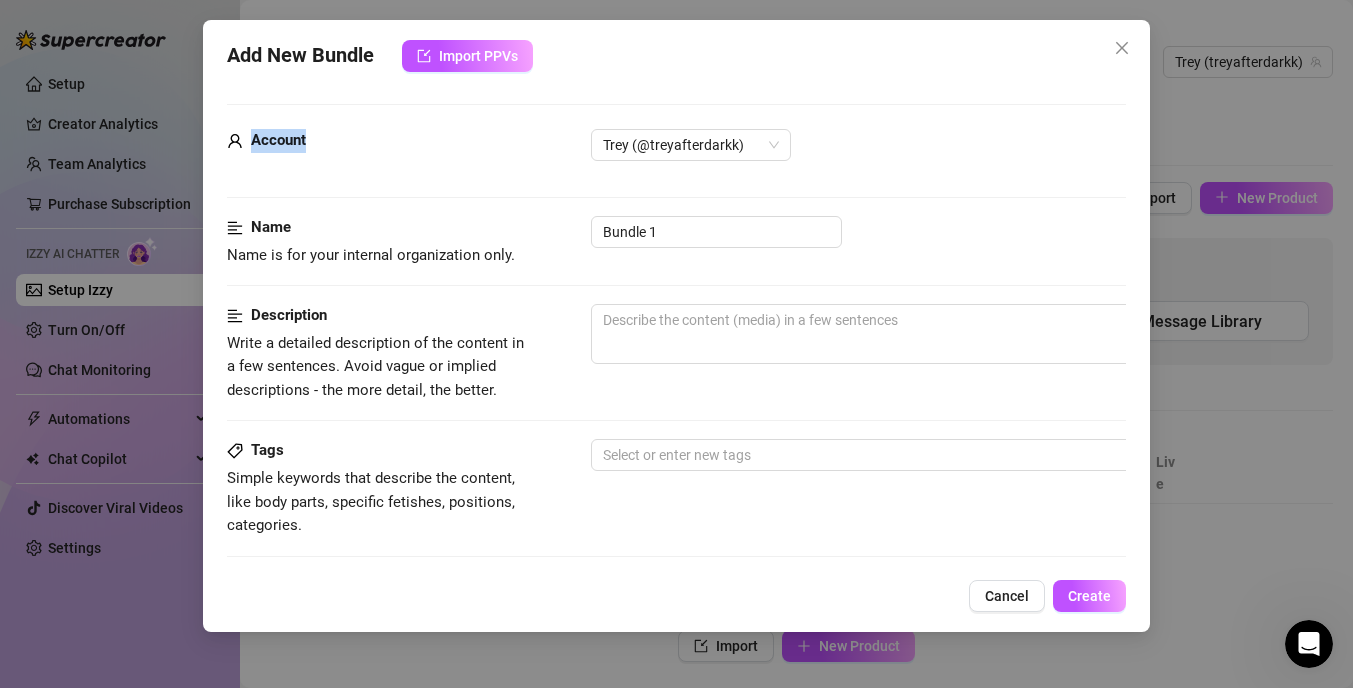 drag, startPoint x: 205, startPoint y: 162, endPoint x: 285, endPoint y: 179, distance: 81.78631 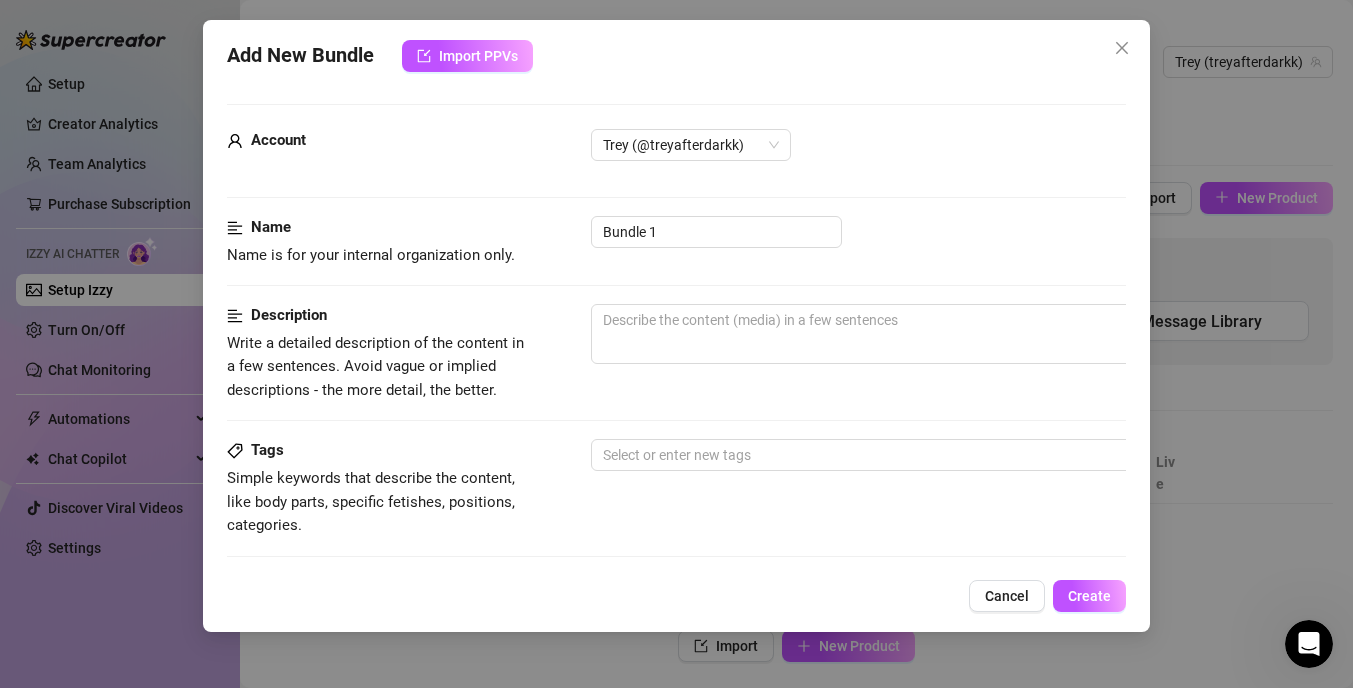 scroll, scrollTop: 9, scrollLeft: 0, axis: vertical 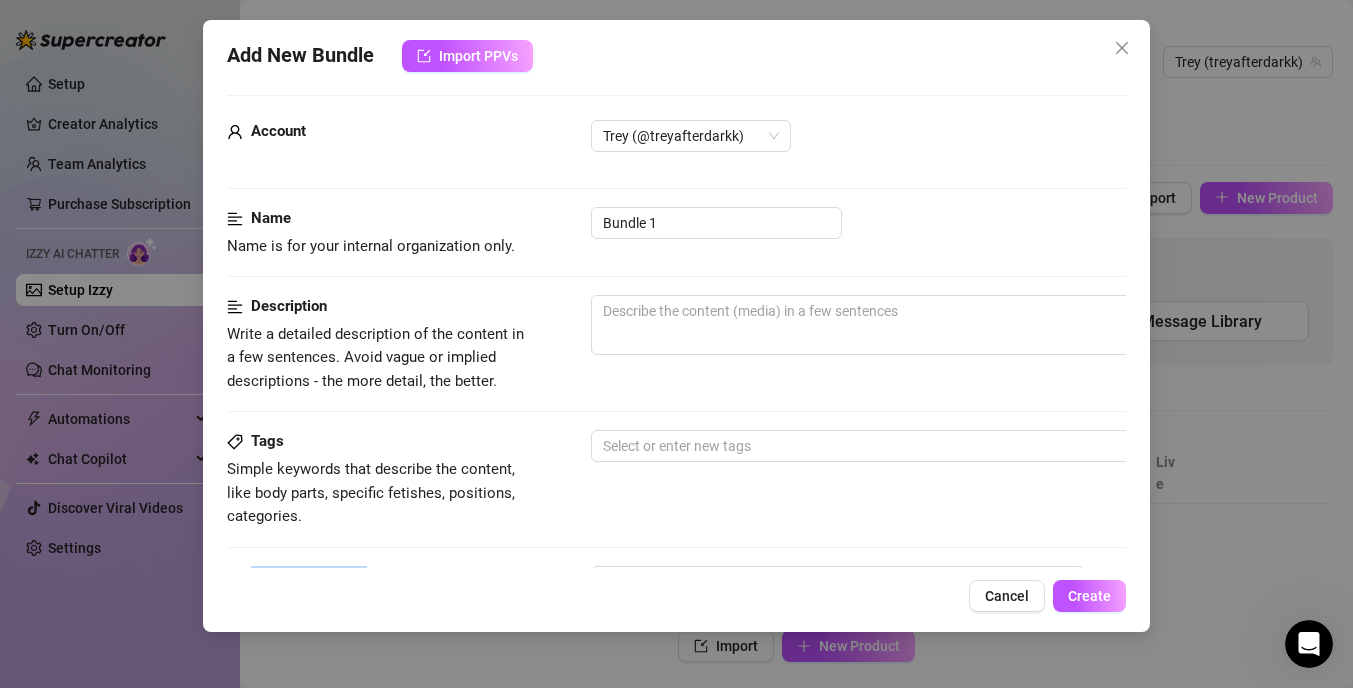 drag, startPoint x: 637, startPoint y: 606, endPoint x: 637, endPoint y: 553, distance: 53 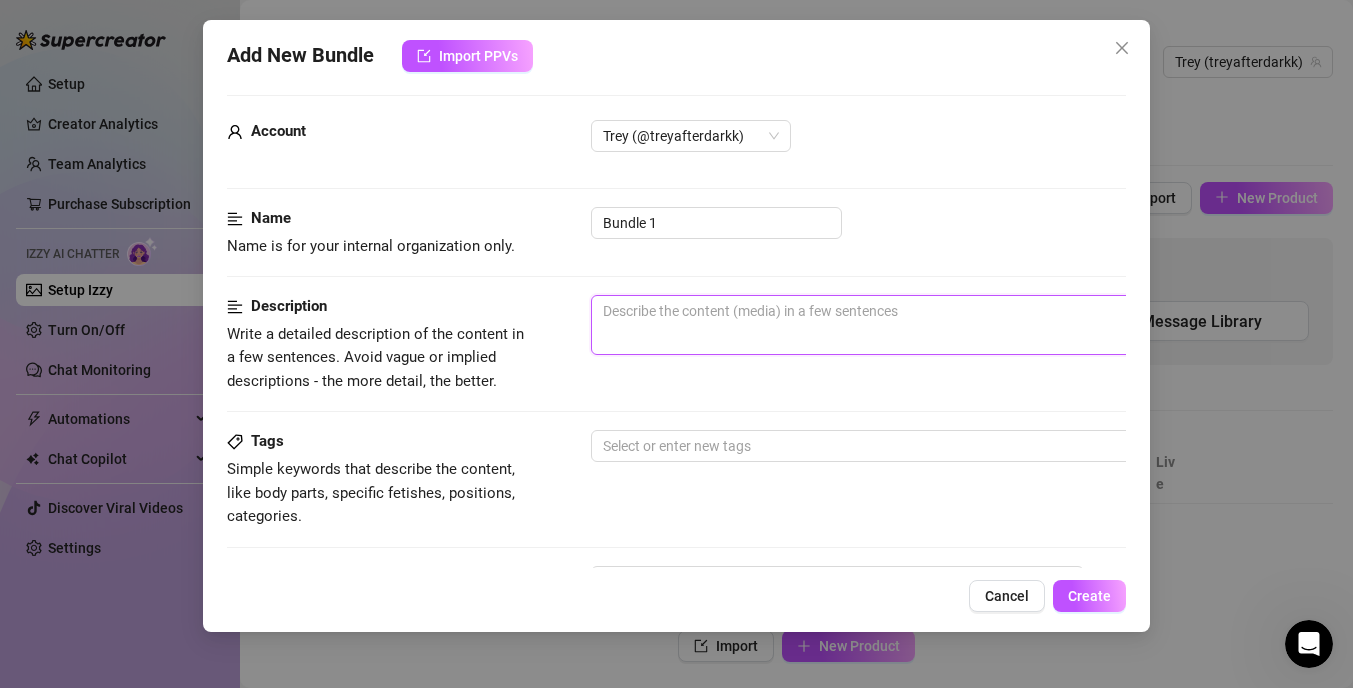 click at bounding box center (941, 325) 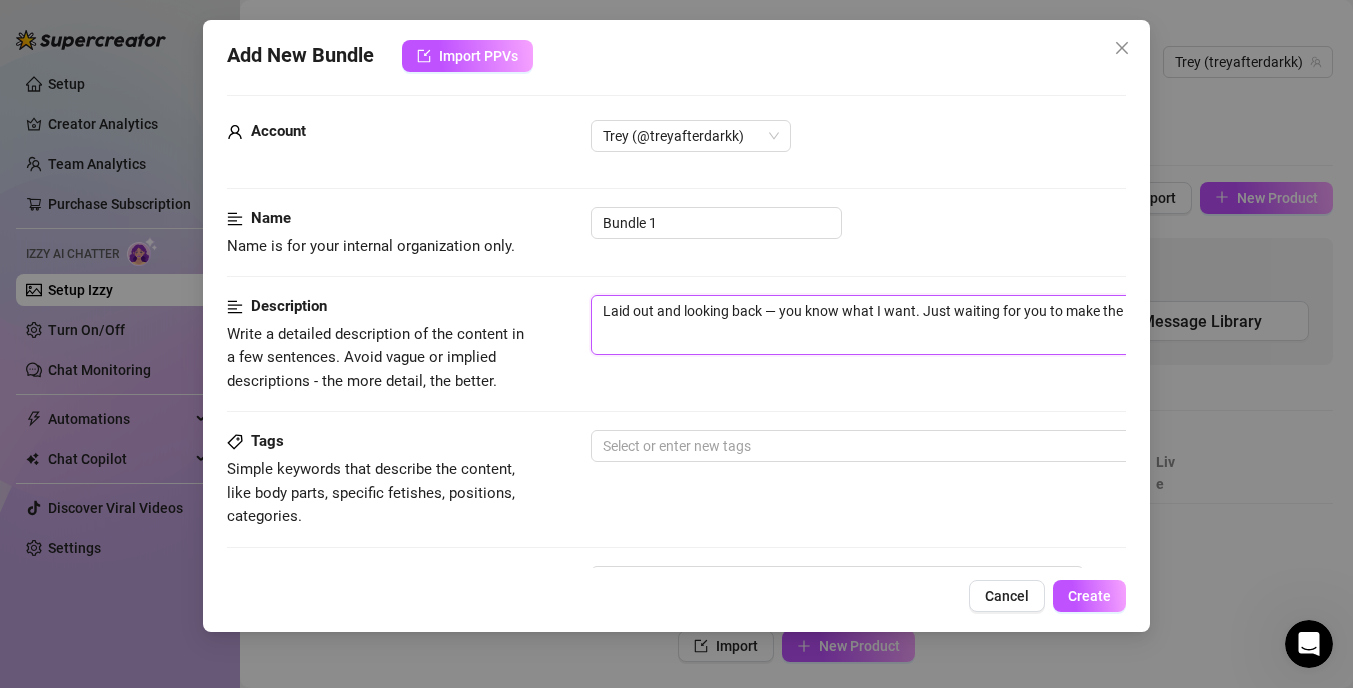 scroll, scrollTop: 9, scrollLeft: 64, axis: both 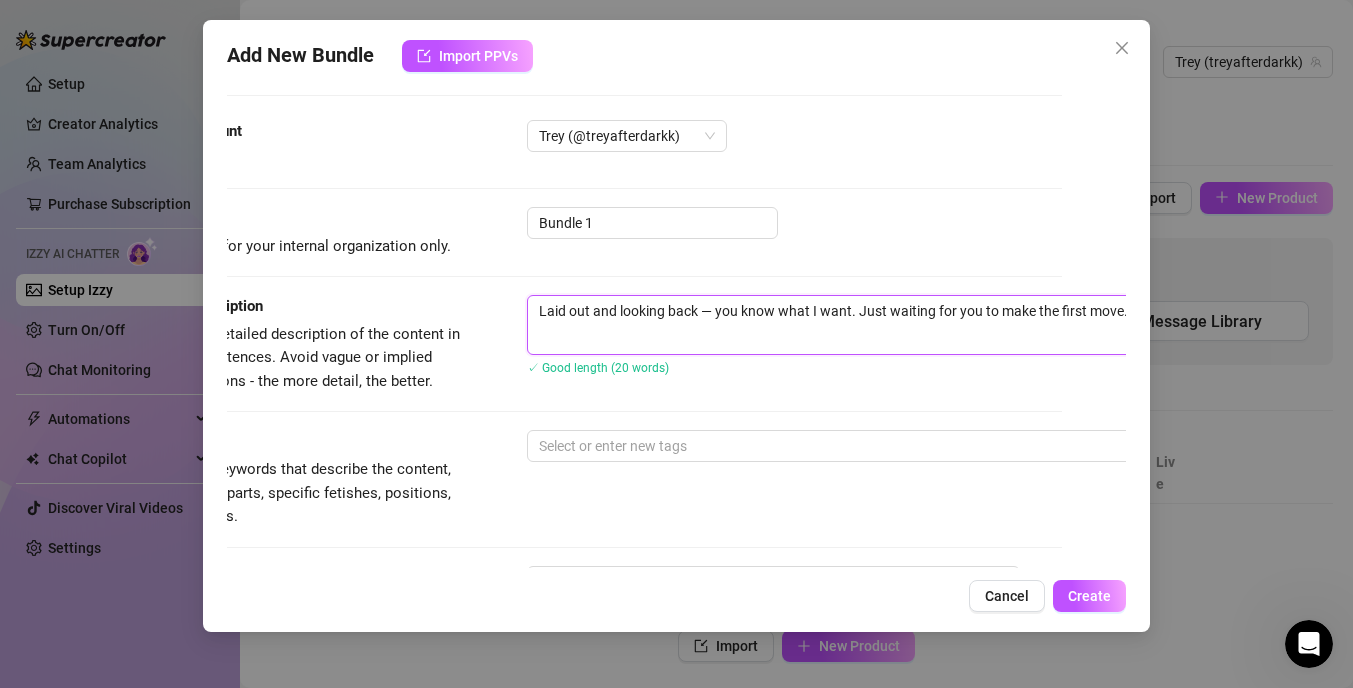 type on "Laid out and looking back — you know what I want. Just waiting for you to make the first move." 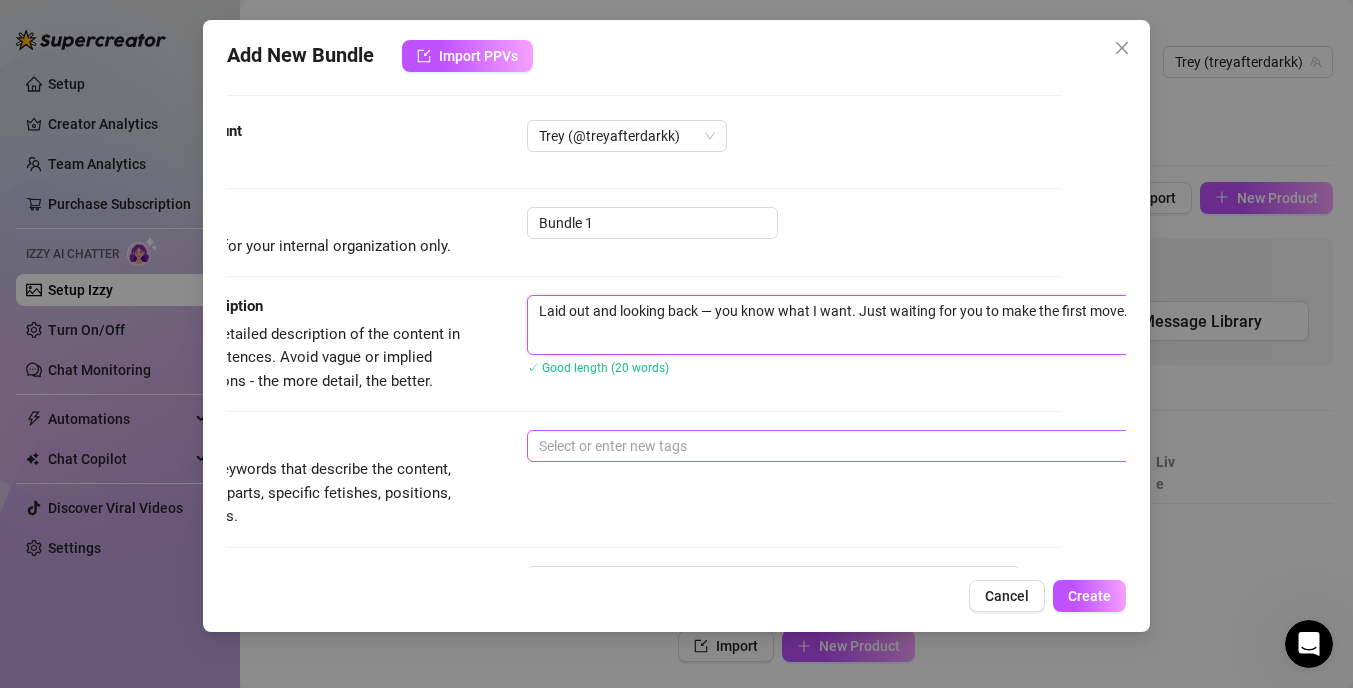 click at bounding box center [866, 446] 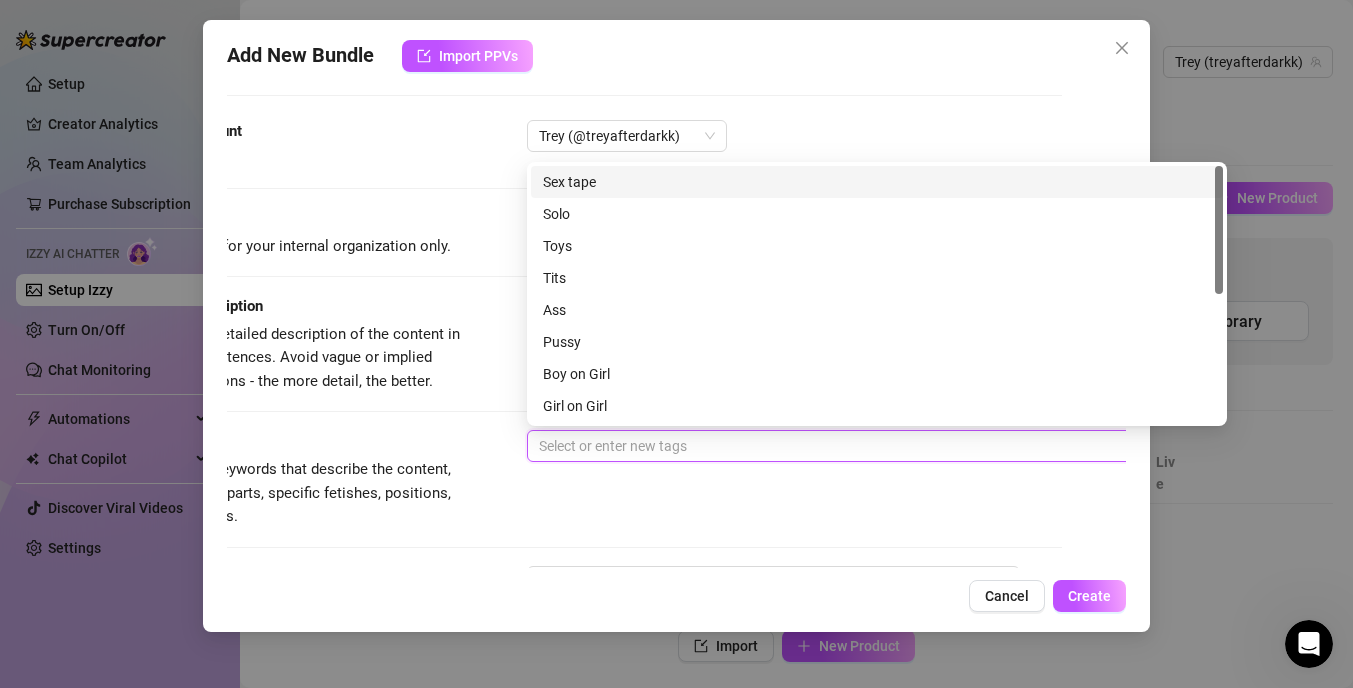 paste on "#ThongTease #BubbleButt #BackArch #BedroomPose #BoyNextDoor" 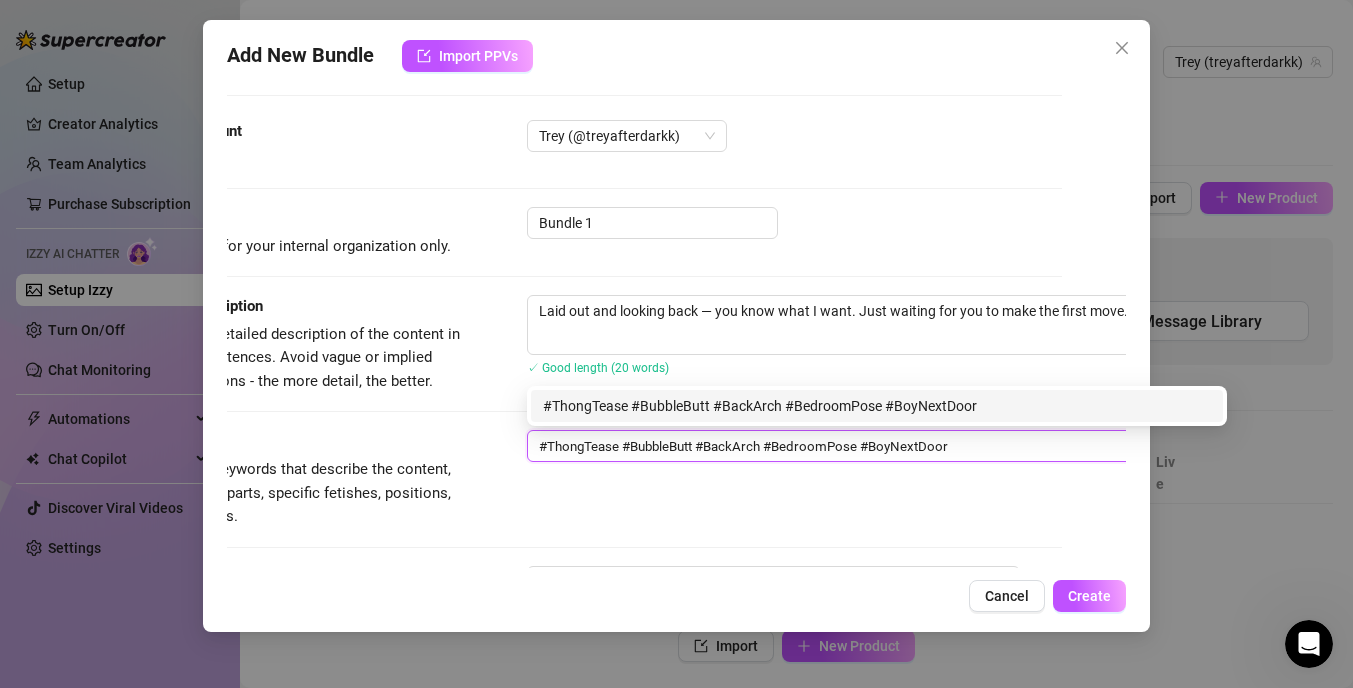 type on "#ThongTease #BubbleButt #BackArch #BedroomPose #BoyNextDoor" 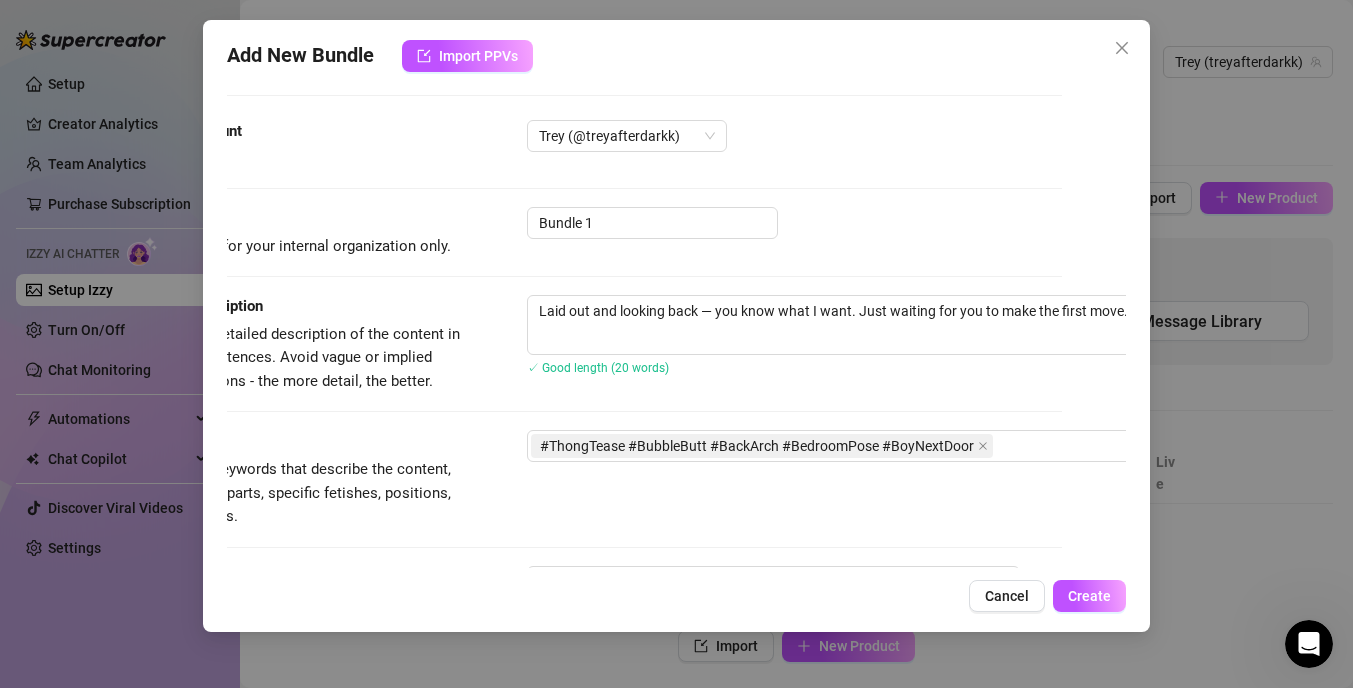 click on "Tags Simple keywords that describe the content, like body parts, specific fetishes, positions, categories. #ThongTease #BubbleButt #BackArch #BedroomPose #BoyNextDoor" at bounding box center [612, 479] 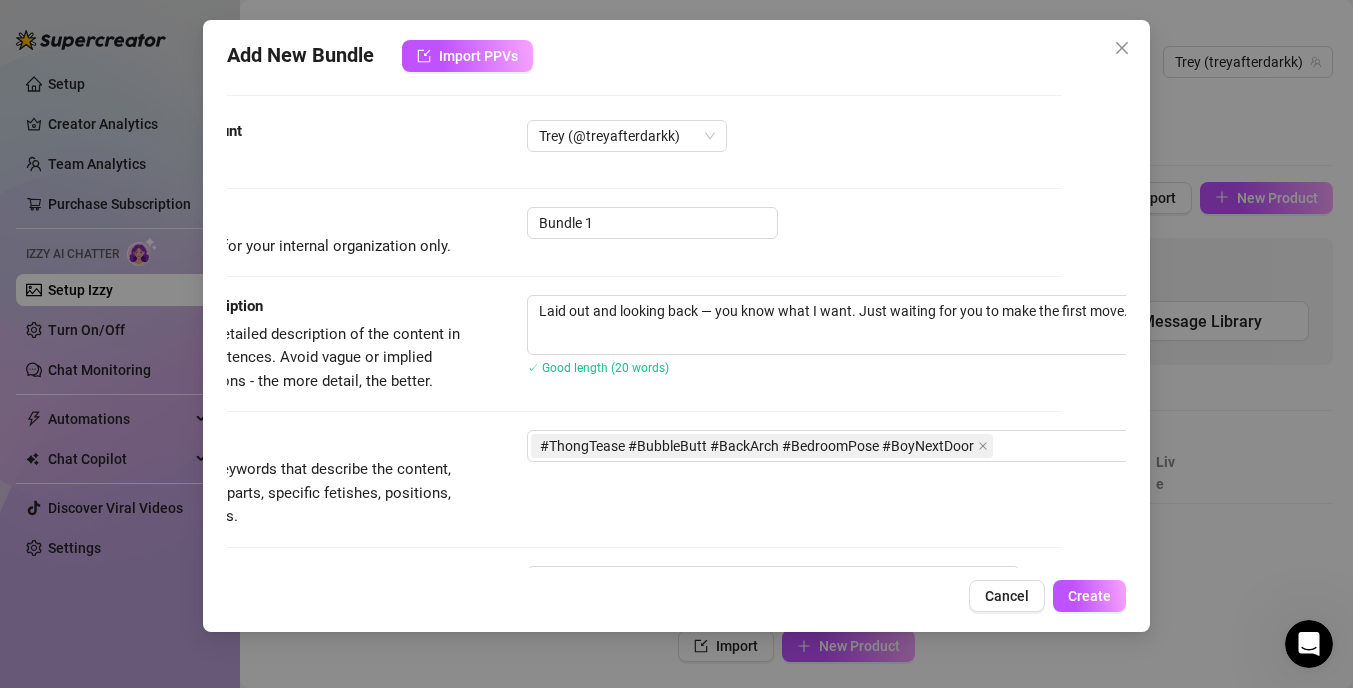 click on "Tags Simple keywords that describe the content, like body parts, specific fetishes, positions, categories. #ThongTease #BubbleButt #BackArch #BedroomPose #BoyNextDoor" at bounding box center (612, 479) 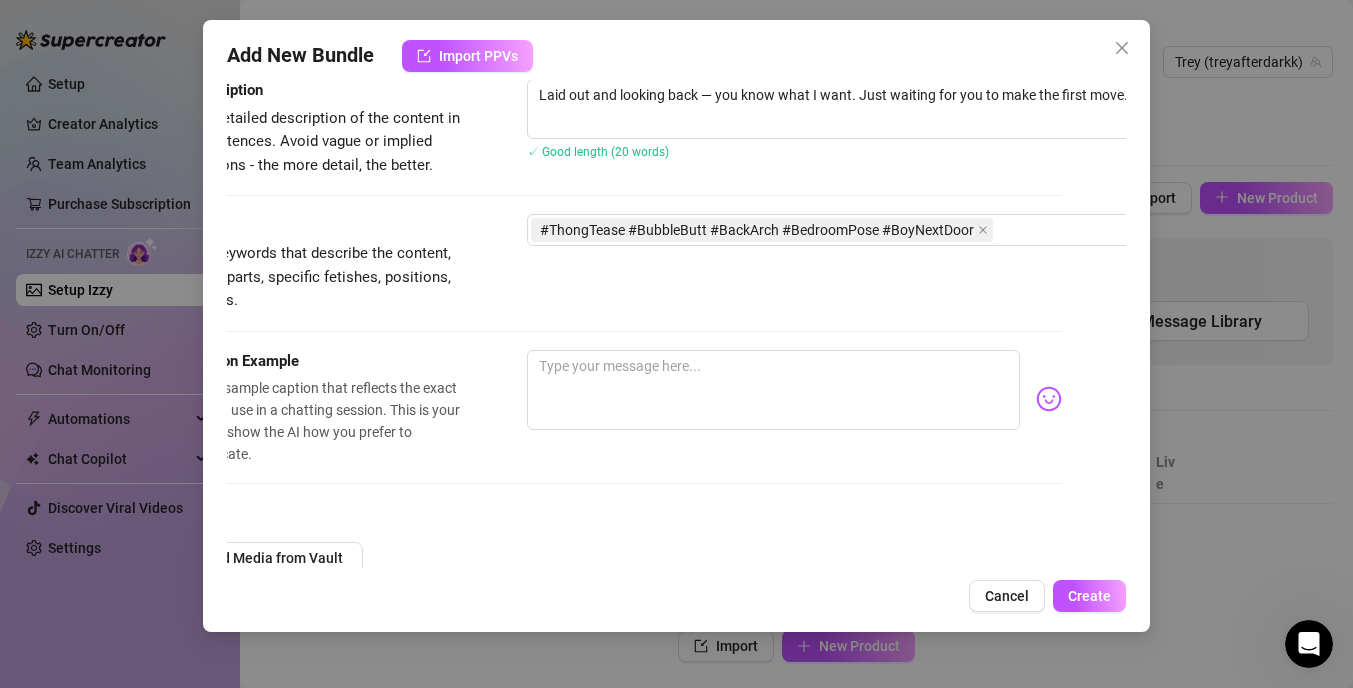 scroll, scrollTop: 225, scrollLeft: 0, axis: vertical 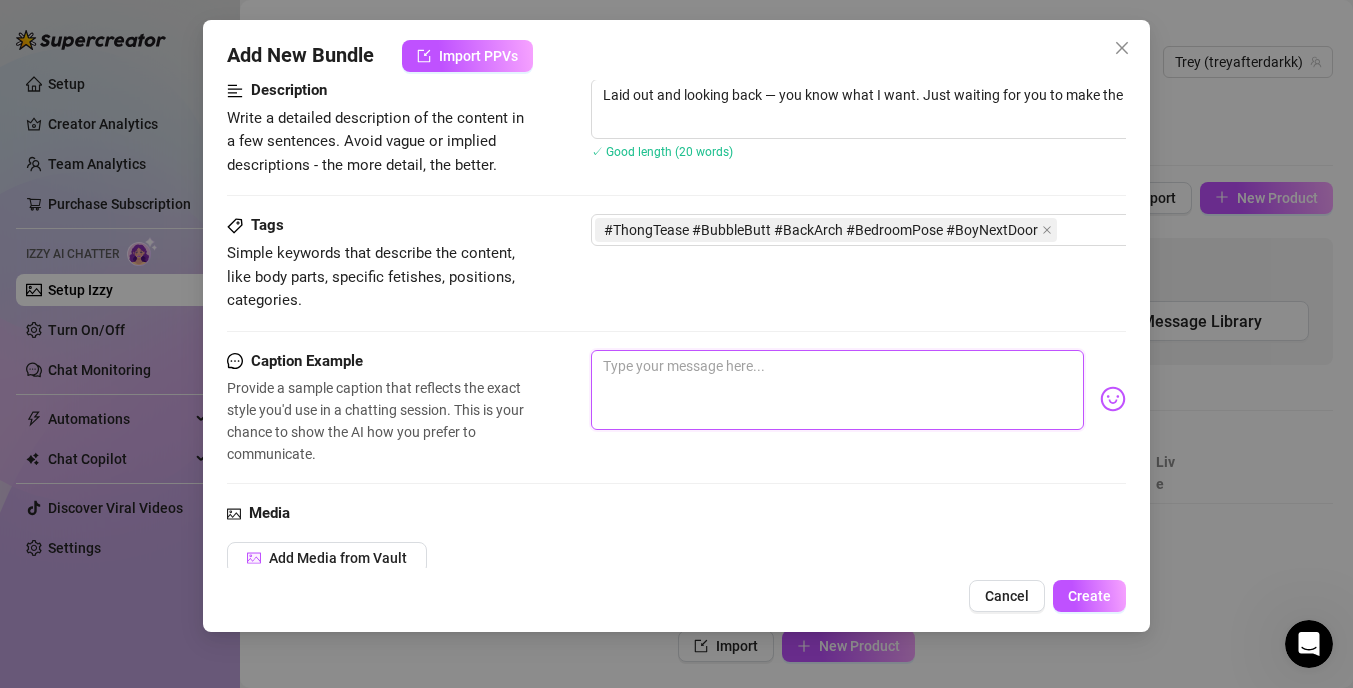 click at bounding box center [837, 390] 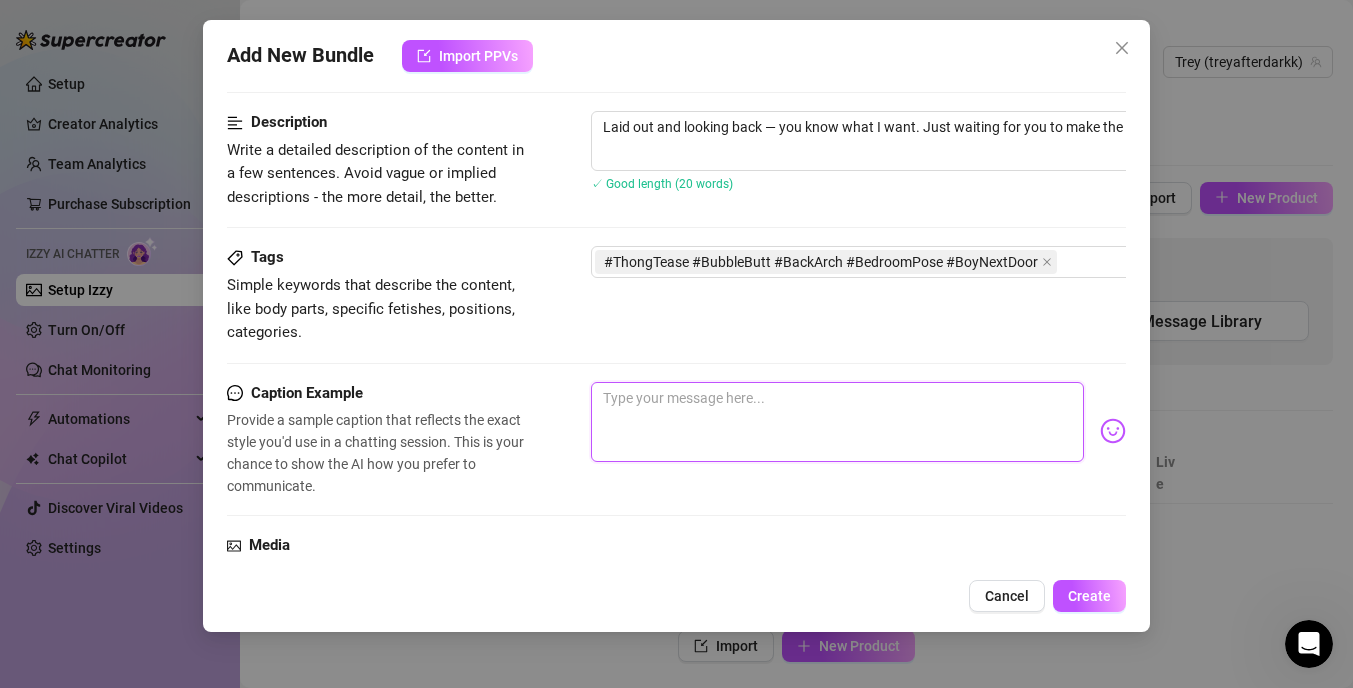 scroll, scrollTop: 0, scrollLeft: 0, axis: both 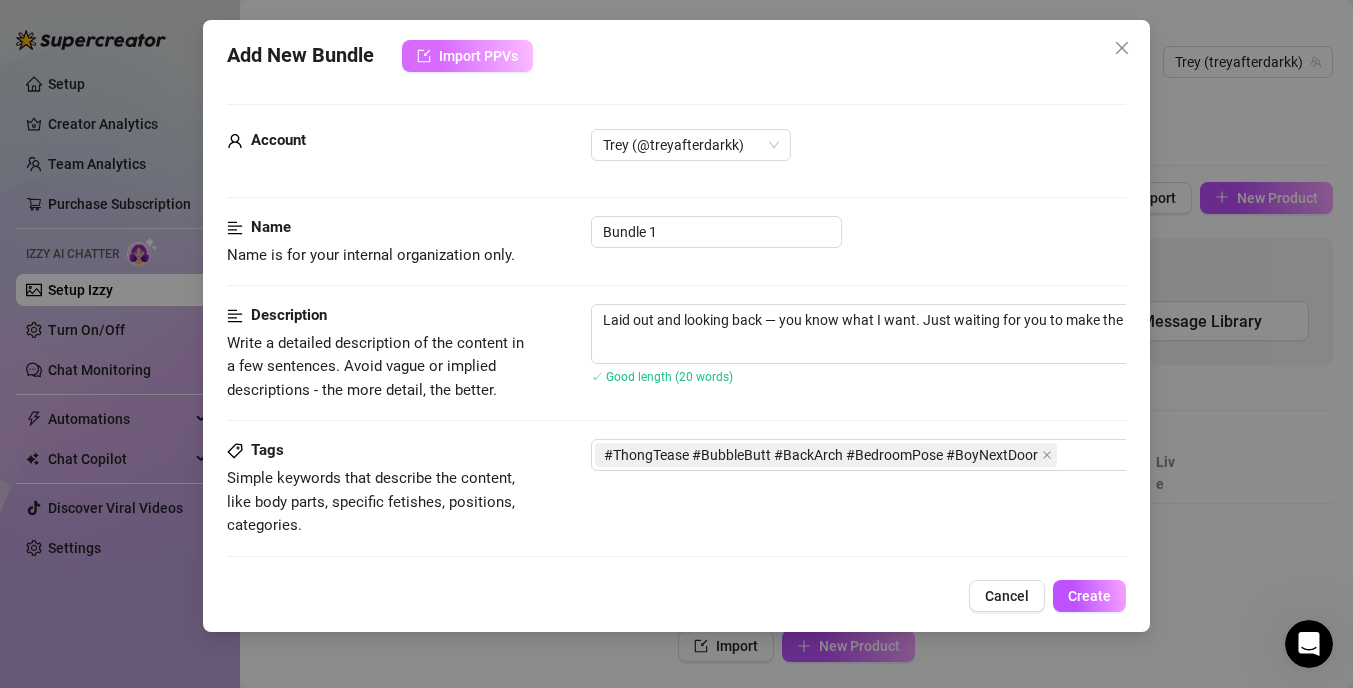click on "Import PPVs" at bounding box center [478, 56] 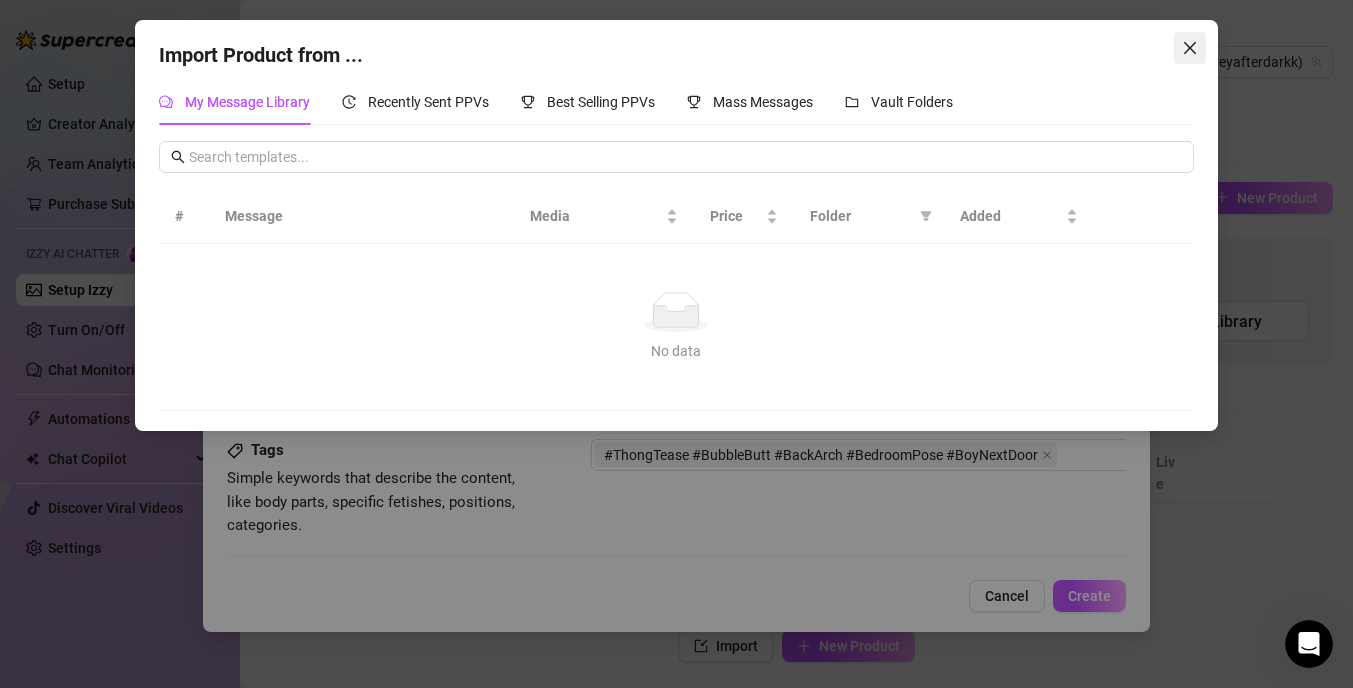 click 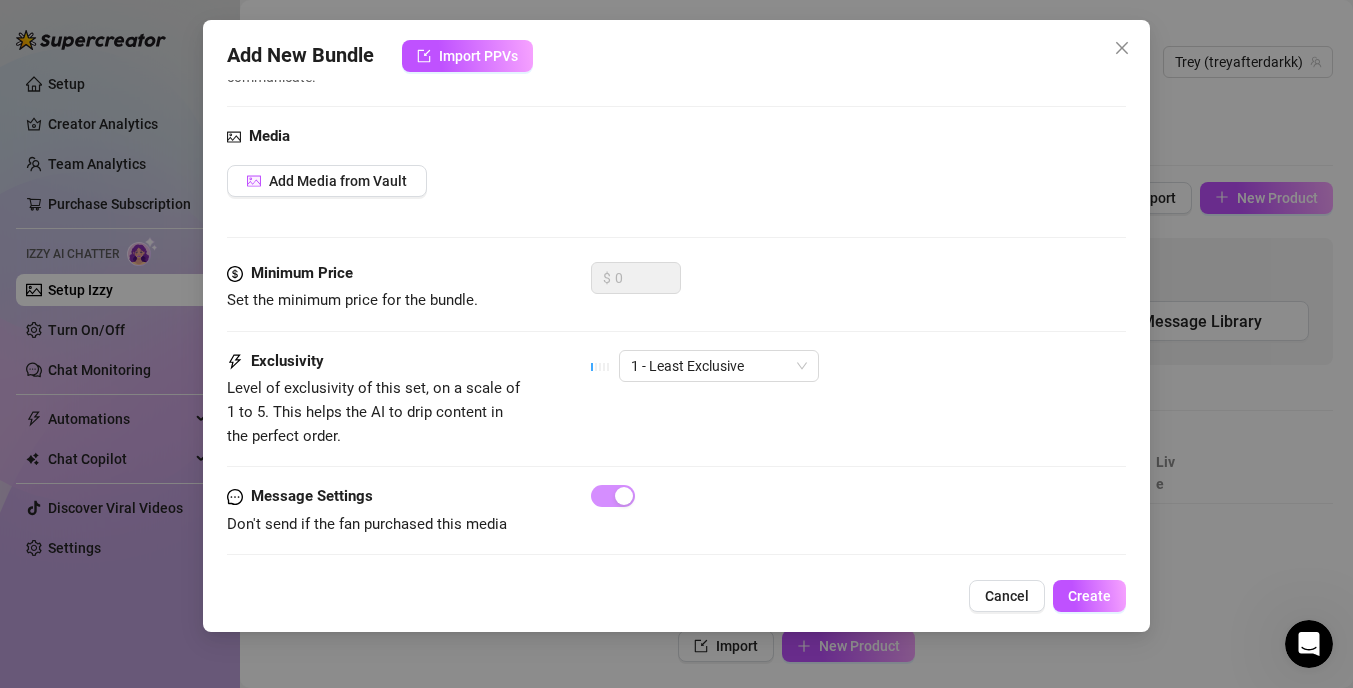 scroll, scrollTop: 607, scrollLeft: 0, axis: vertical 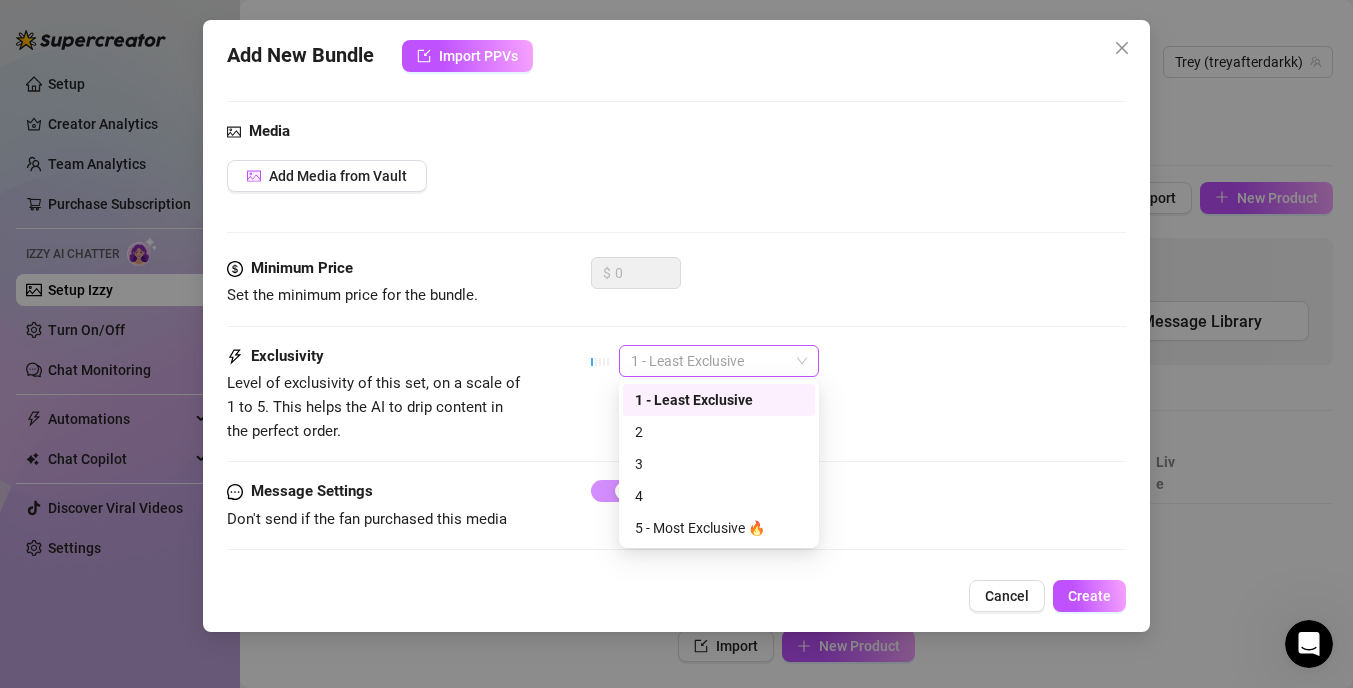 click on "1 - Least Exclusive" at bounding box center [719, 361] 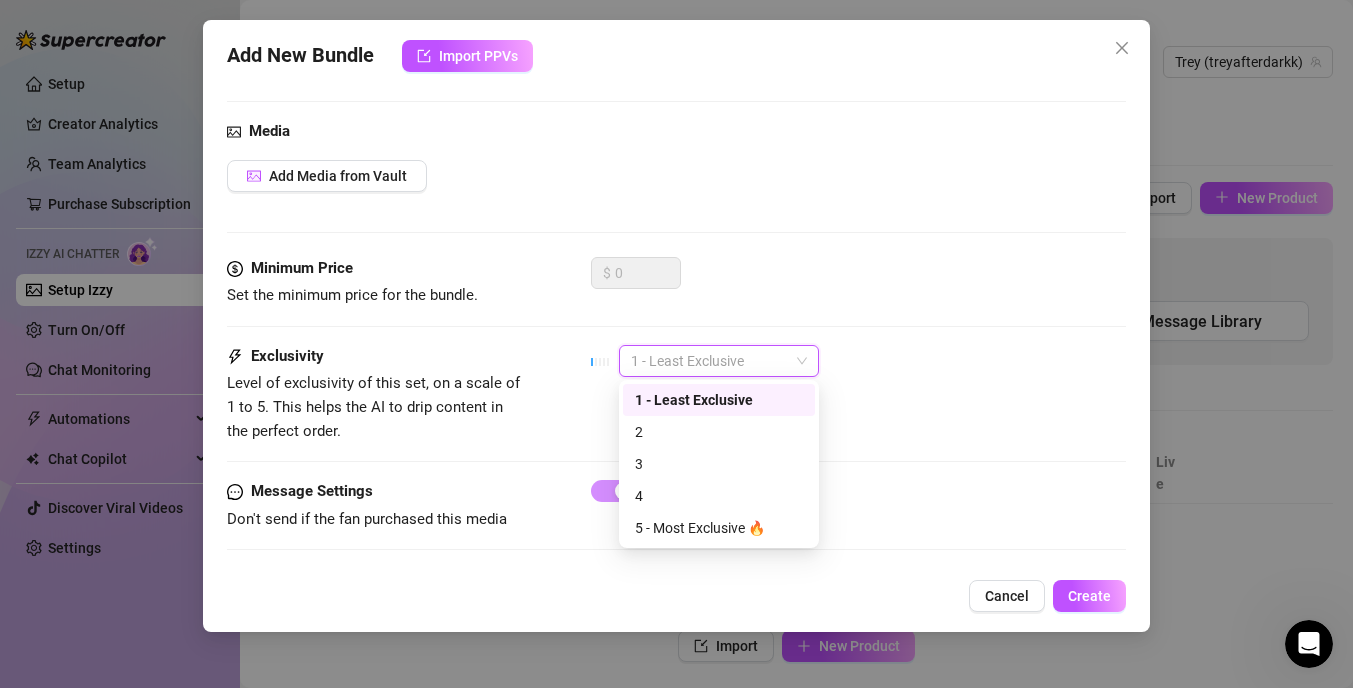 click on "1 - Least Exclusive" at bounding box center [719, 400] 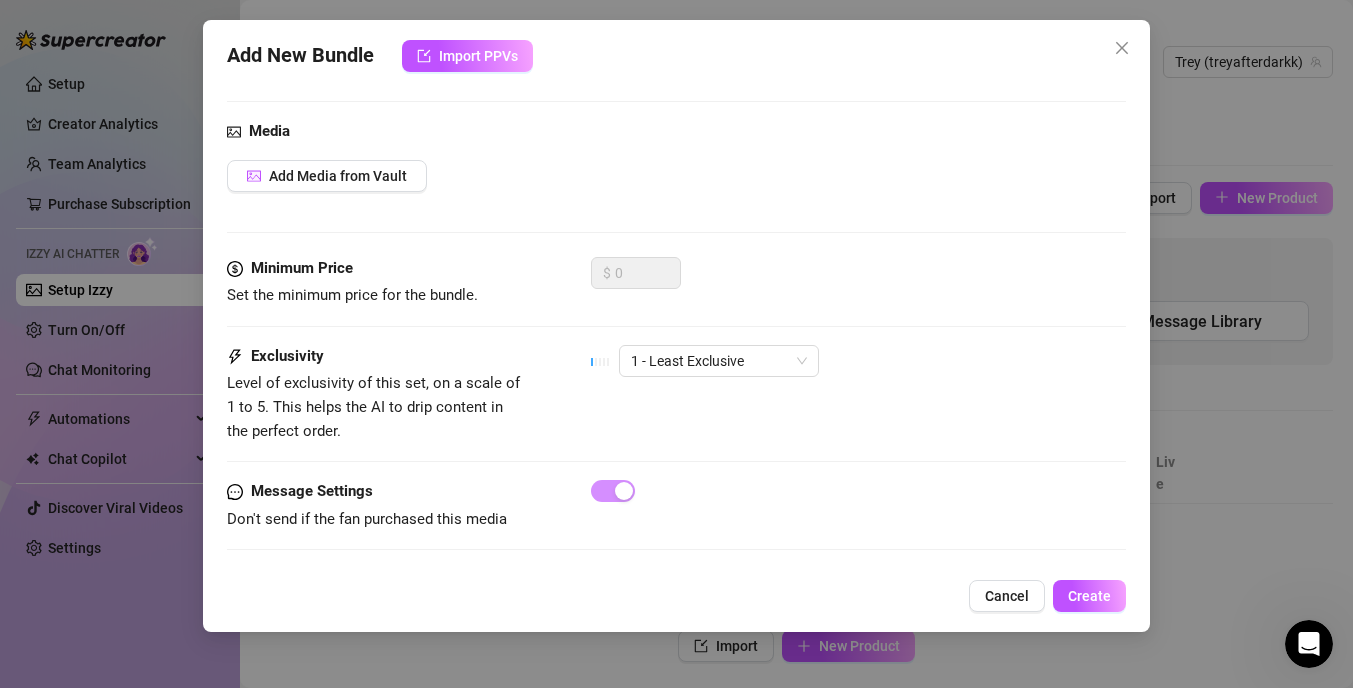 click 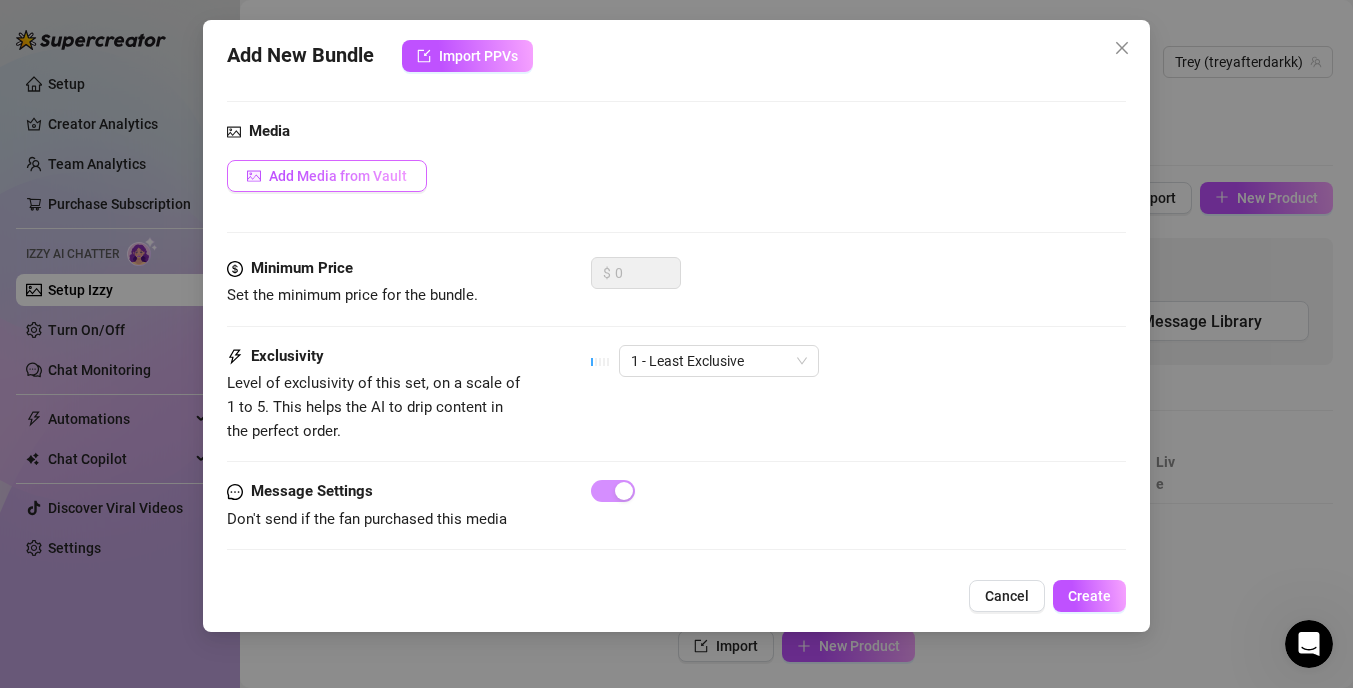 click on "Add Media from Vault" at bounding box center (338, 176) 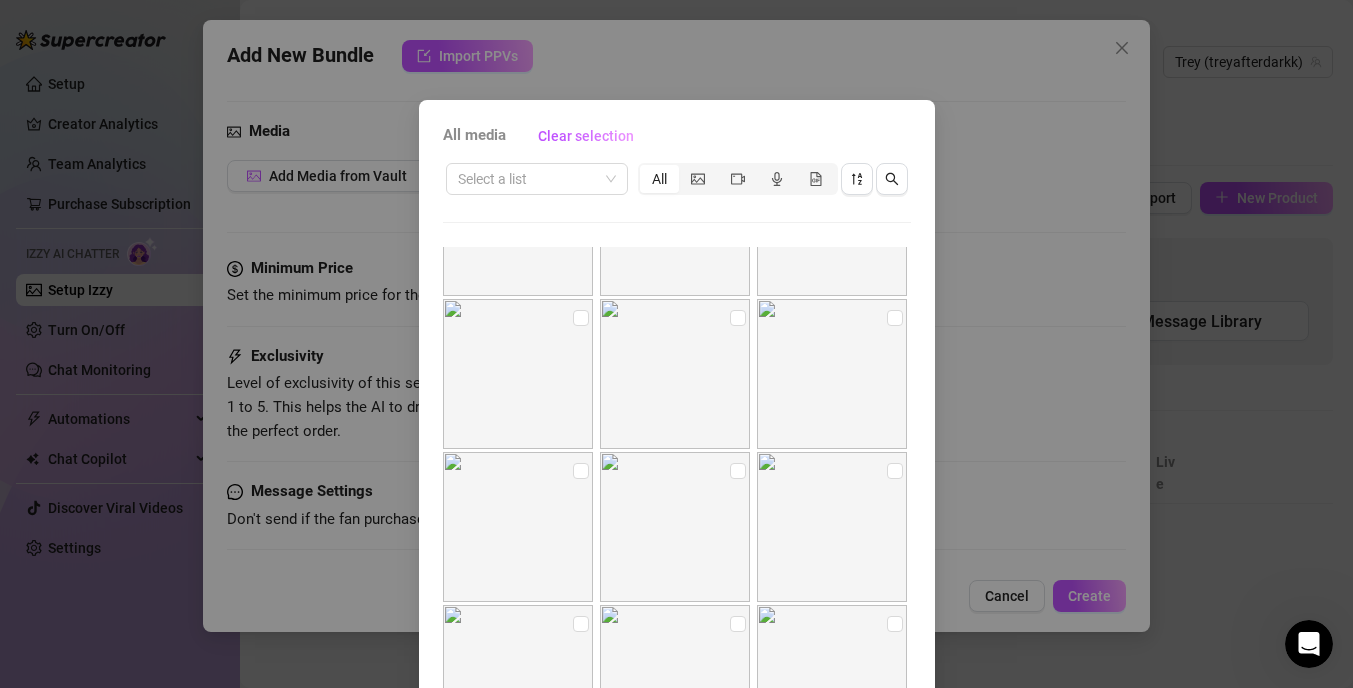 scroll, scrollTop: 754, scrollLeft: 0, axis: vertical 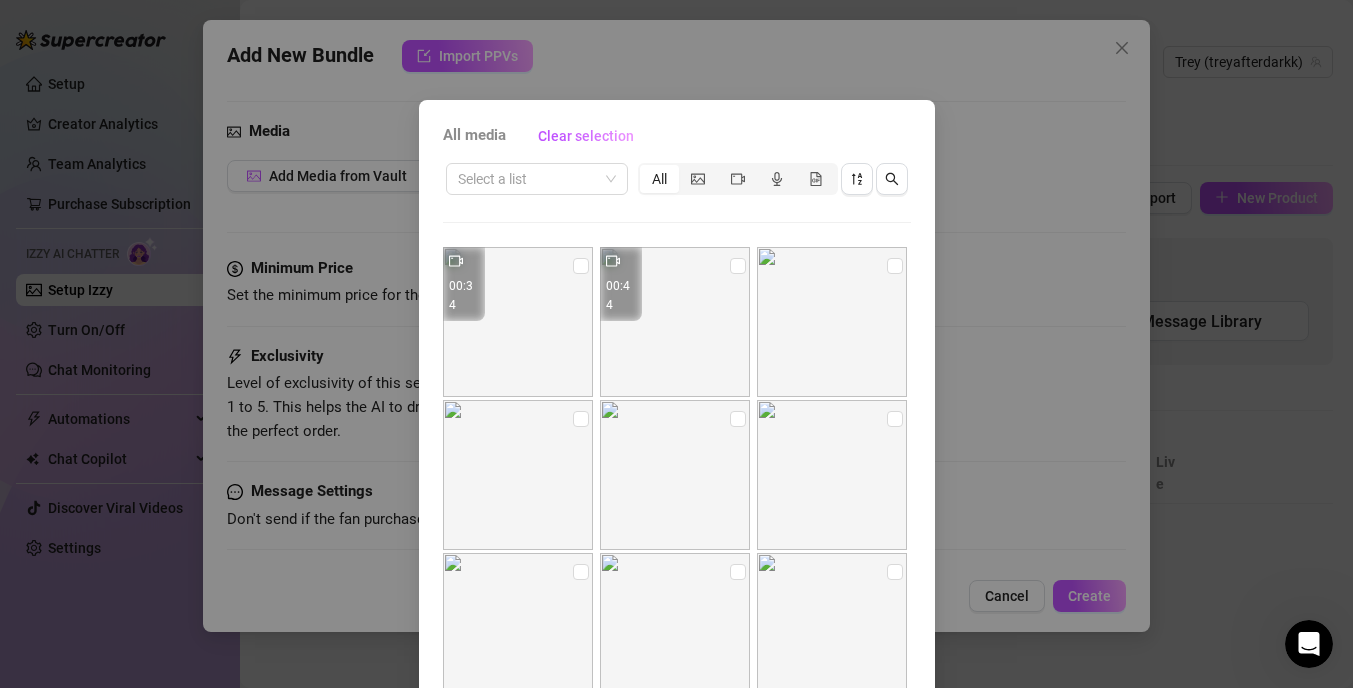 click on "All media Clear selection Select a list All 00:34 00:44 No more media Cancel OK" at bounding box center [676, 344] 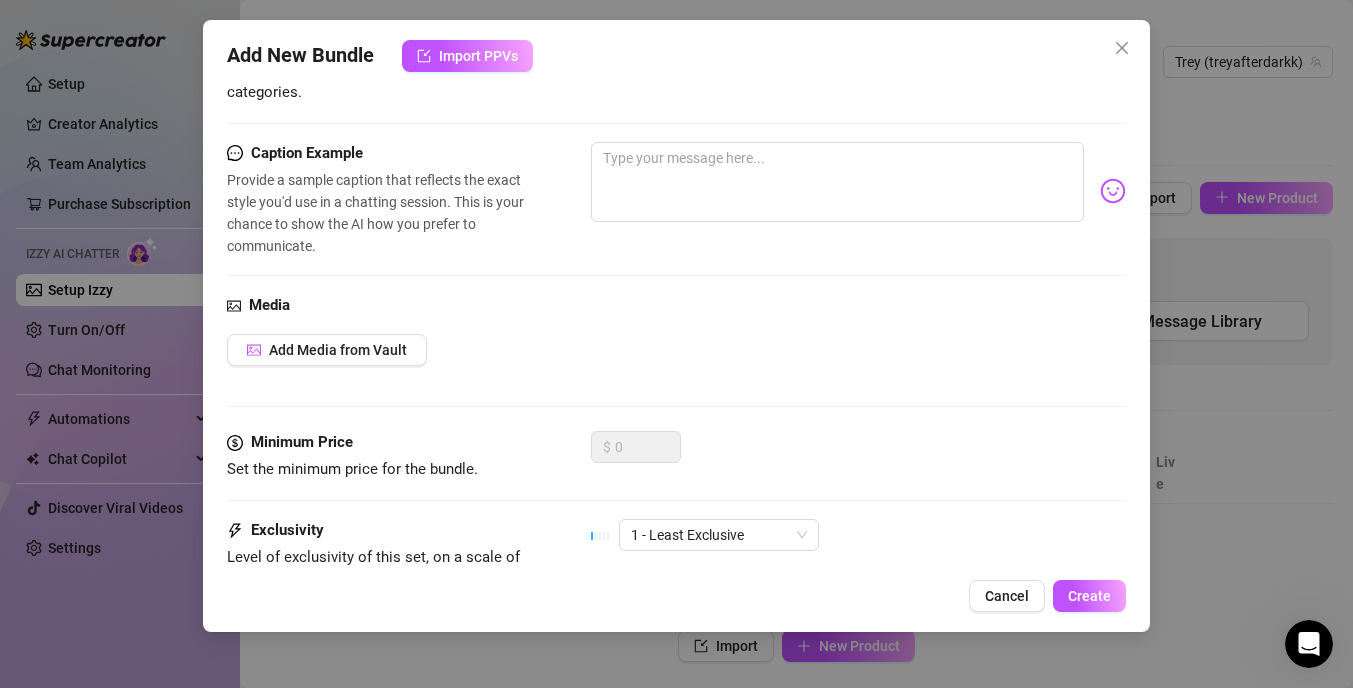 scroll, scrollTop: 0, scrollLeft: 0, axis: both 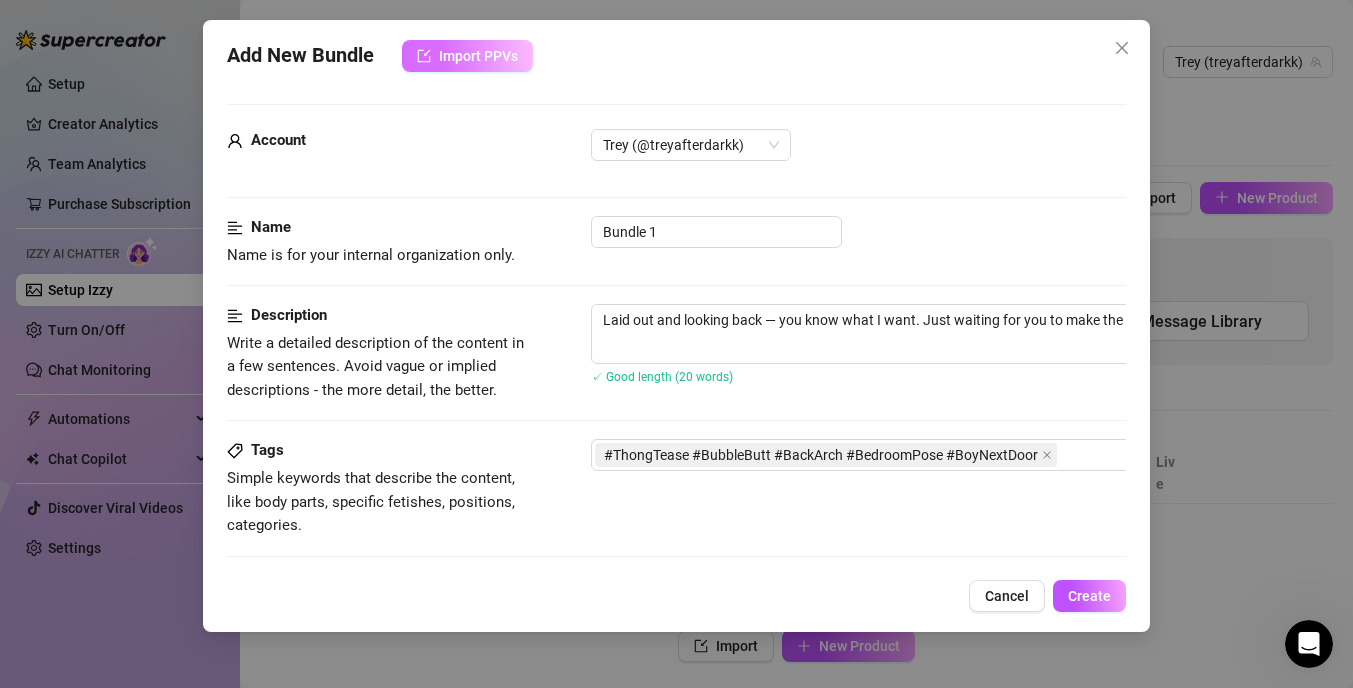 click on "Import PPVs" at bounding box center (478, 56) 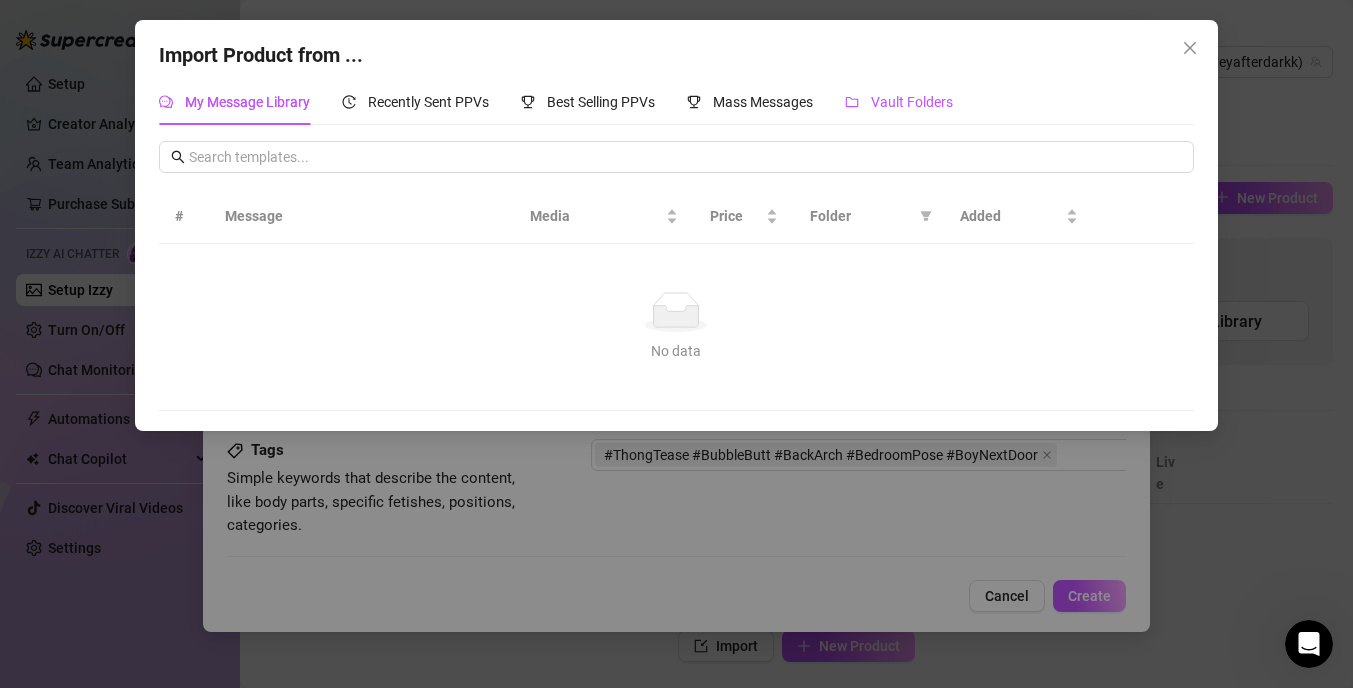 click on "Vault Folders" at bounding box center (899, 102) 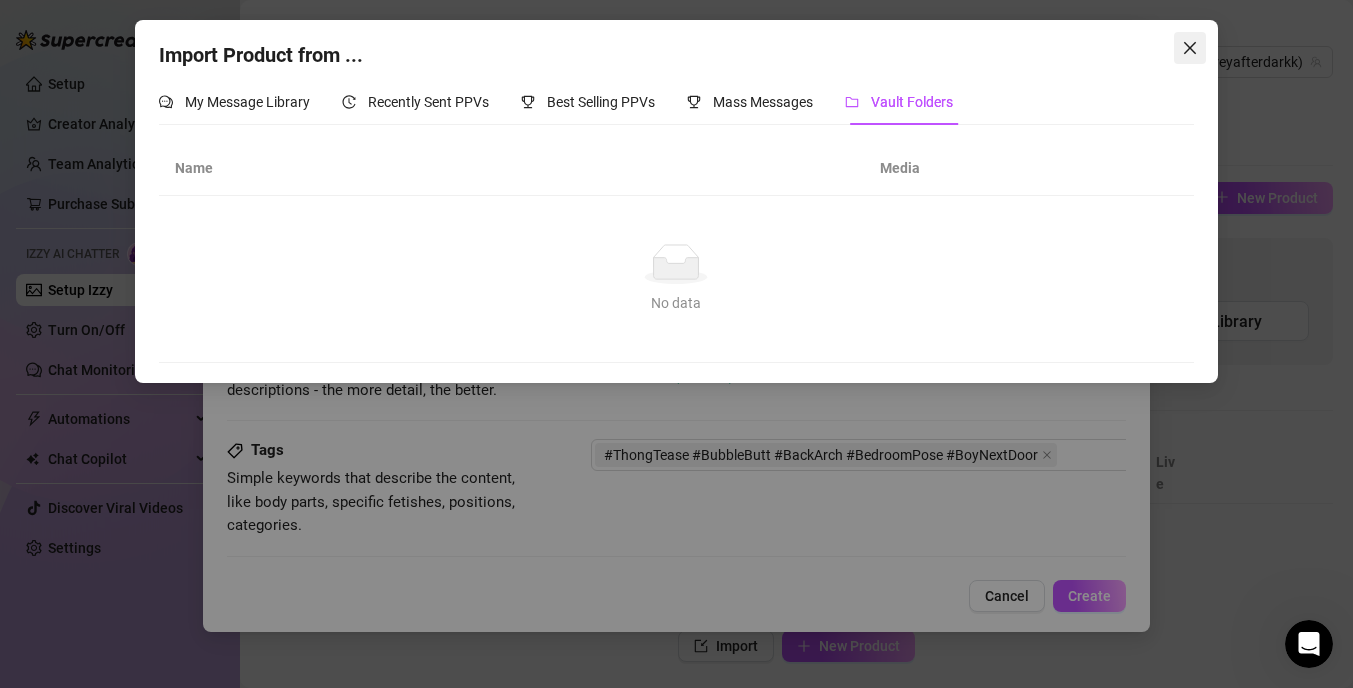 click 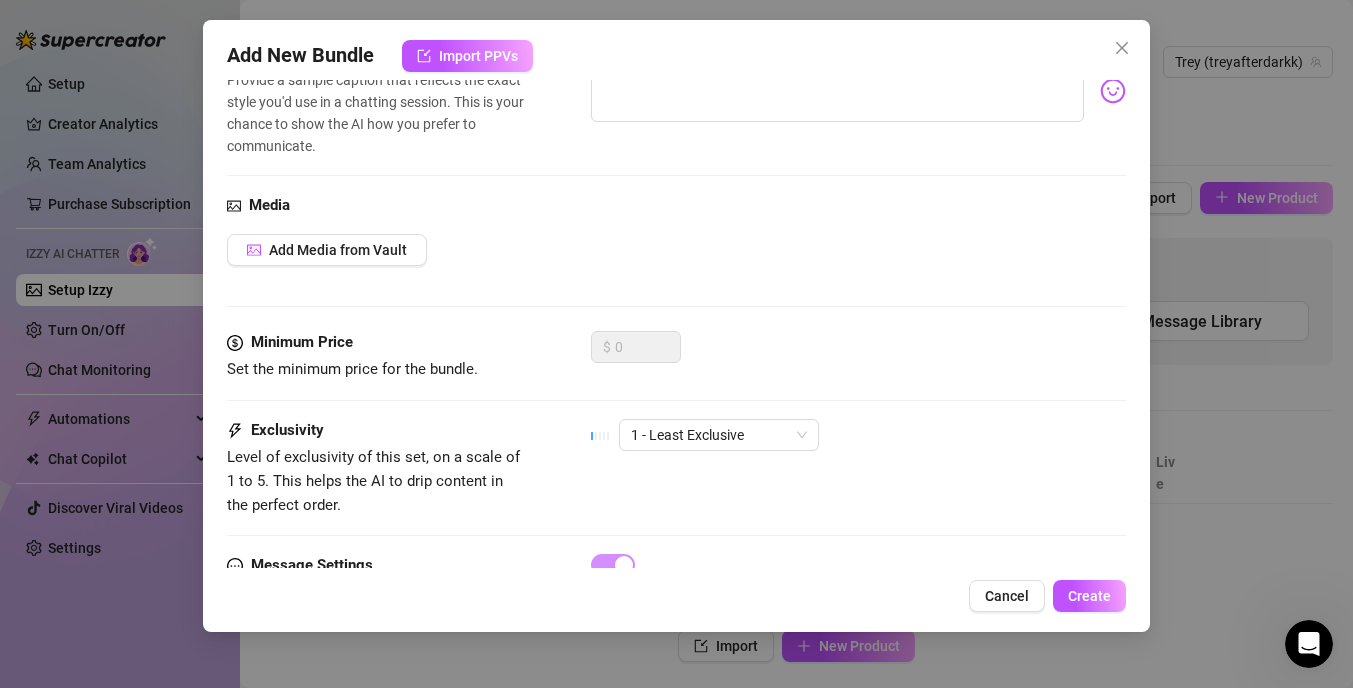 scroll, scrollTop: 530, scrollLeft: 0, axis: vertical 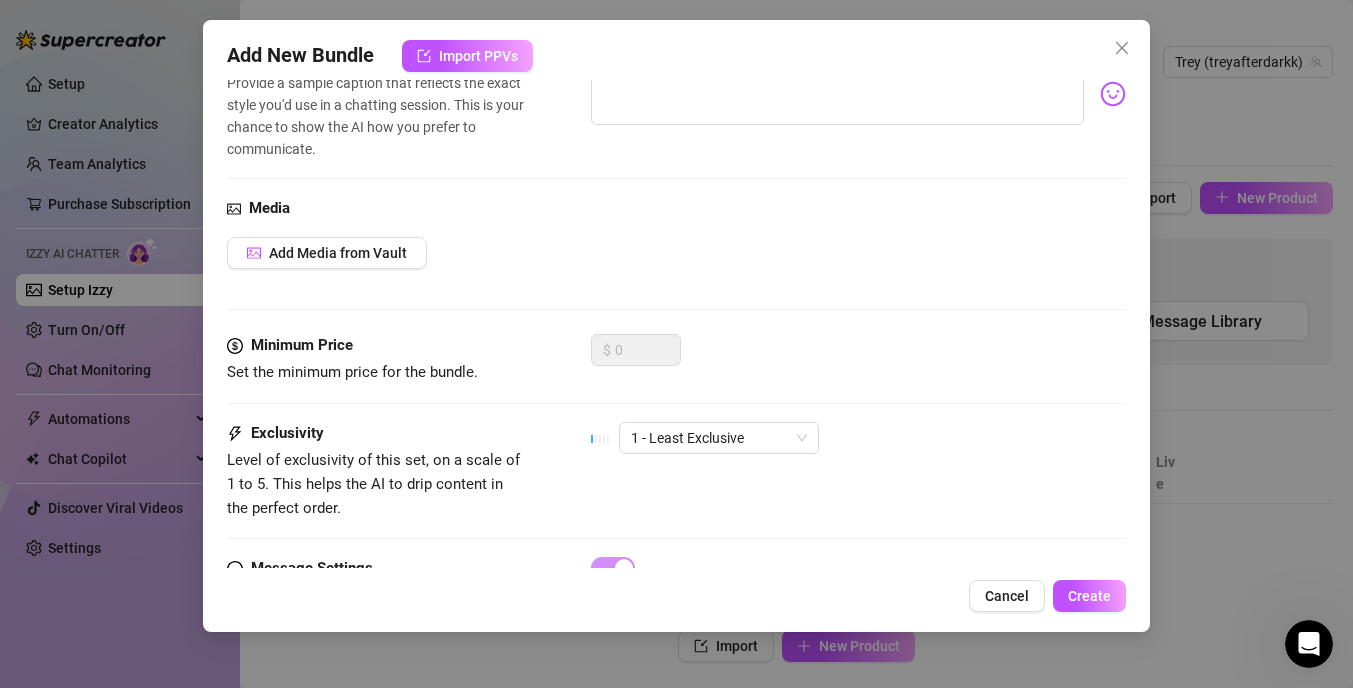 click on "Media" at bounding box center [269, 208] 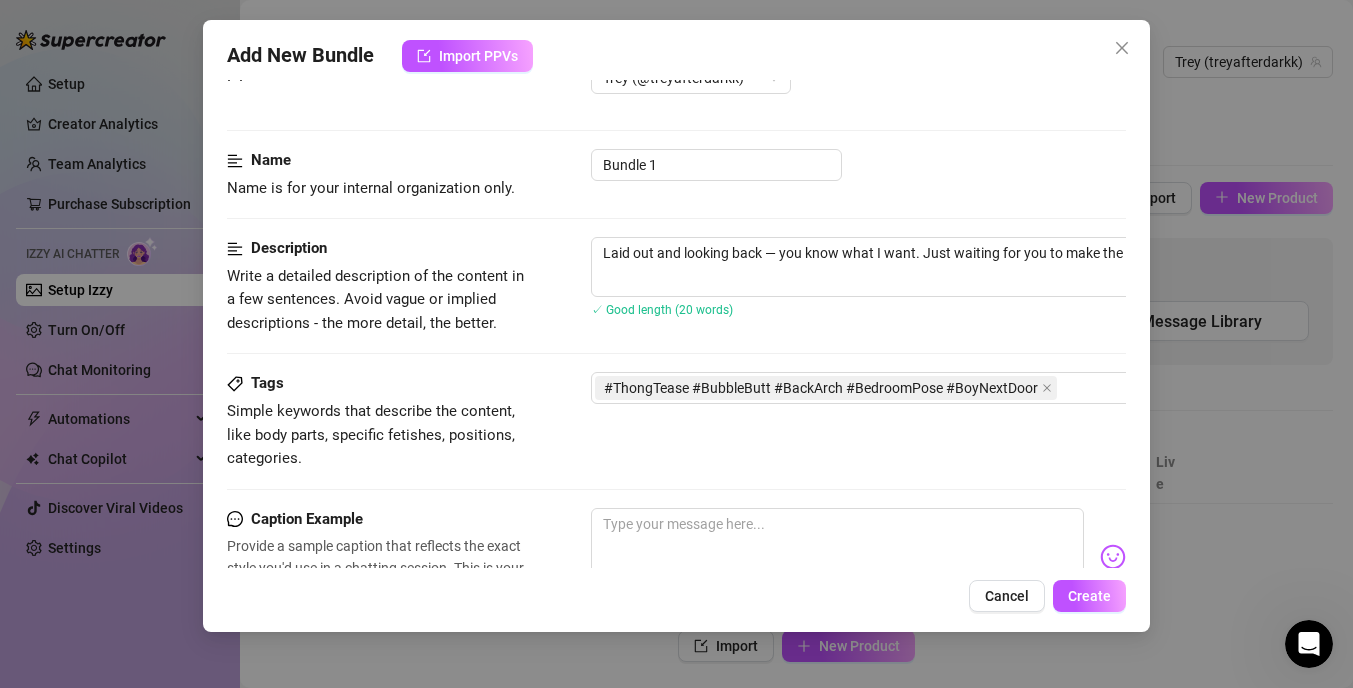 scroll, scrollTop: 0, scrollLeft: 0, axis: both 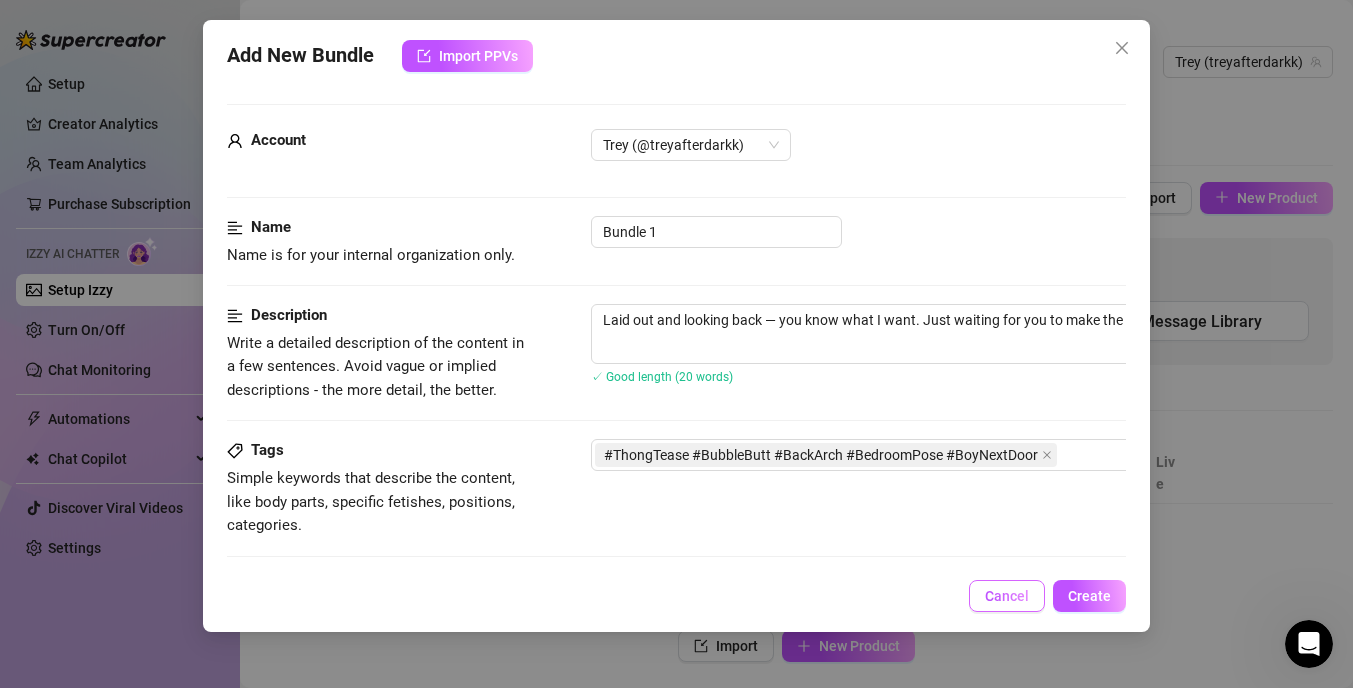 click on "Cancel" at bounding box center (1007, 596) 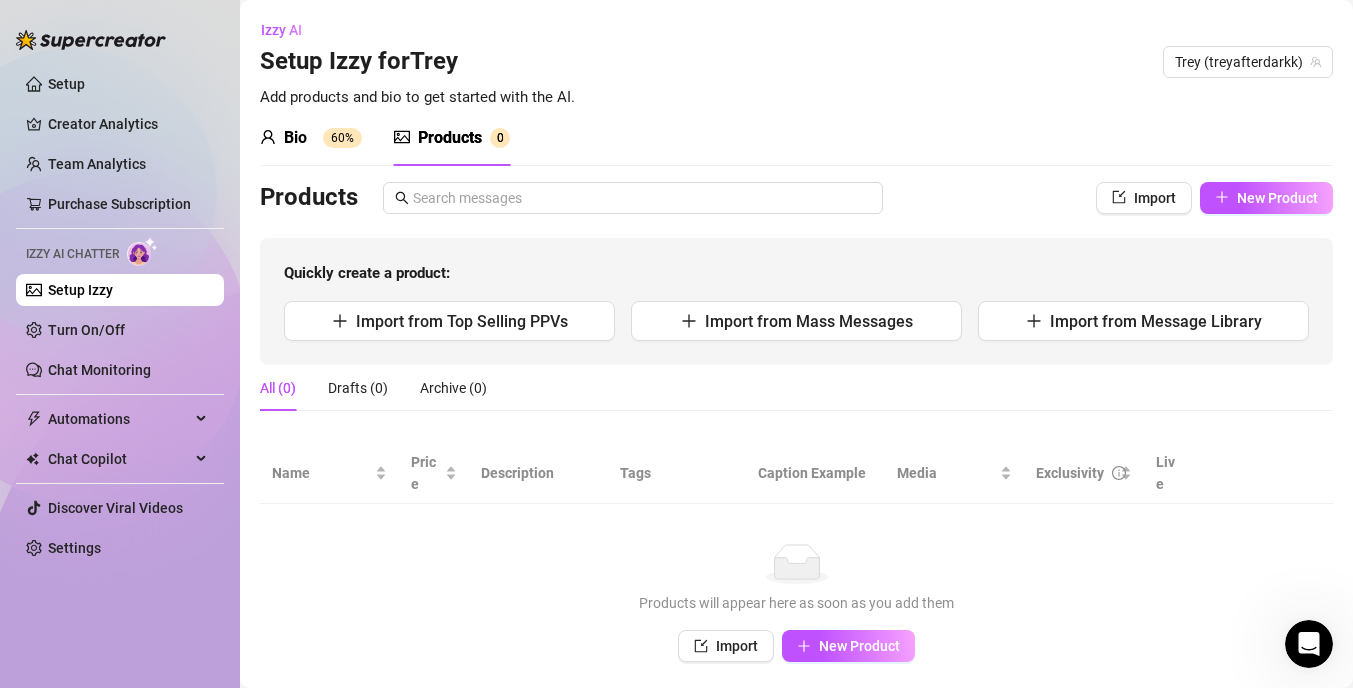 click on "Products" at bounding box center (450, 138) 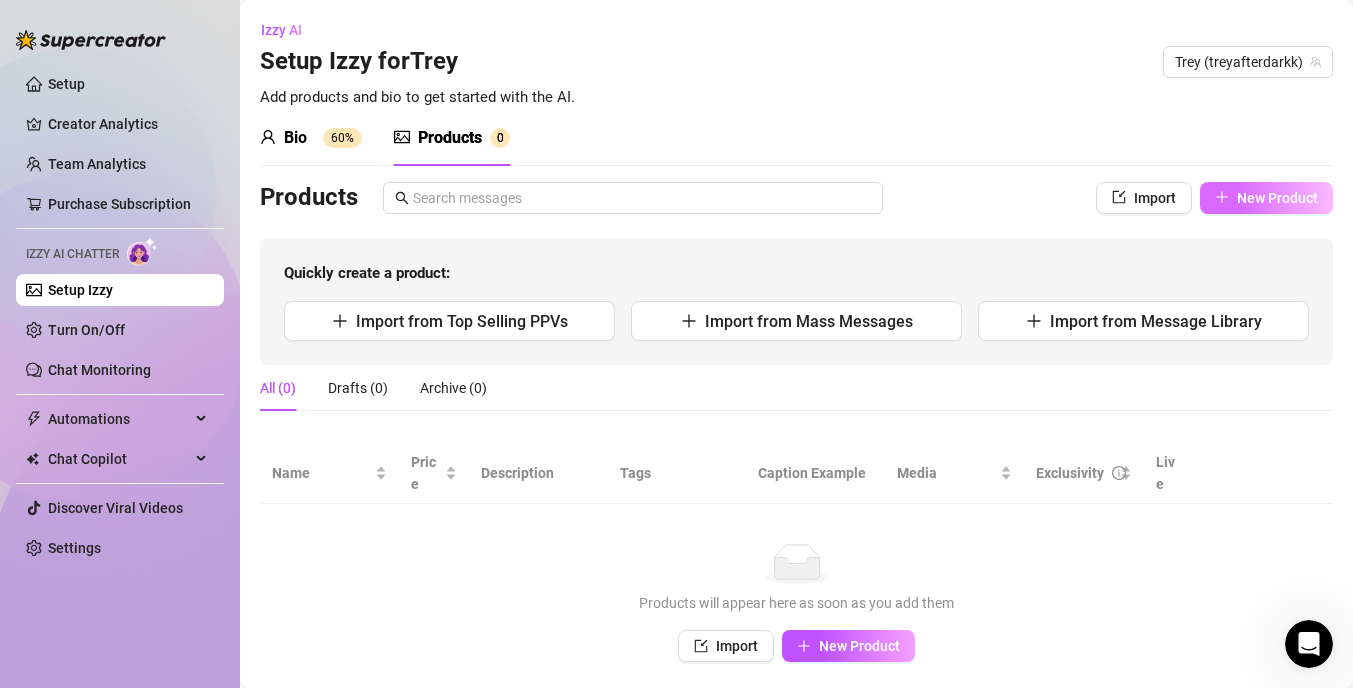click on "New Product" at bounding box center (1266, 198) 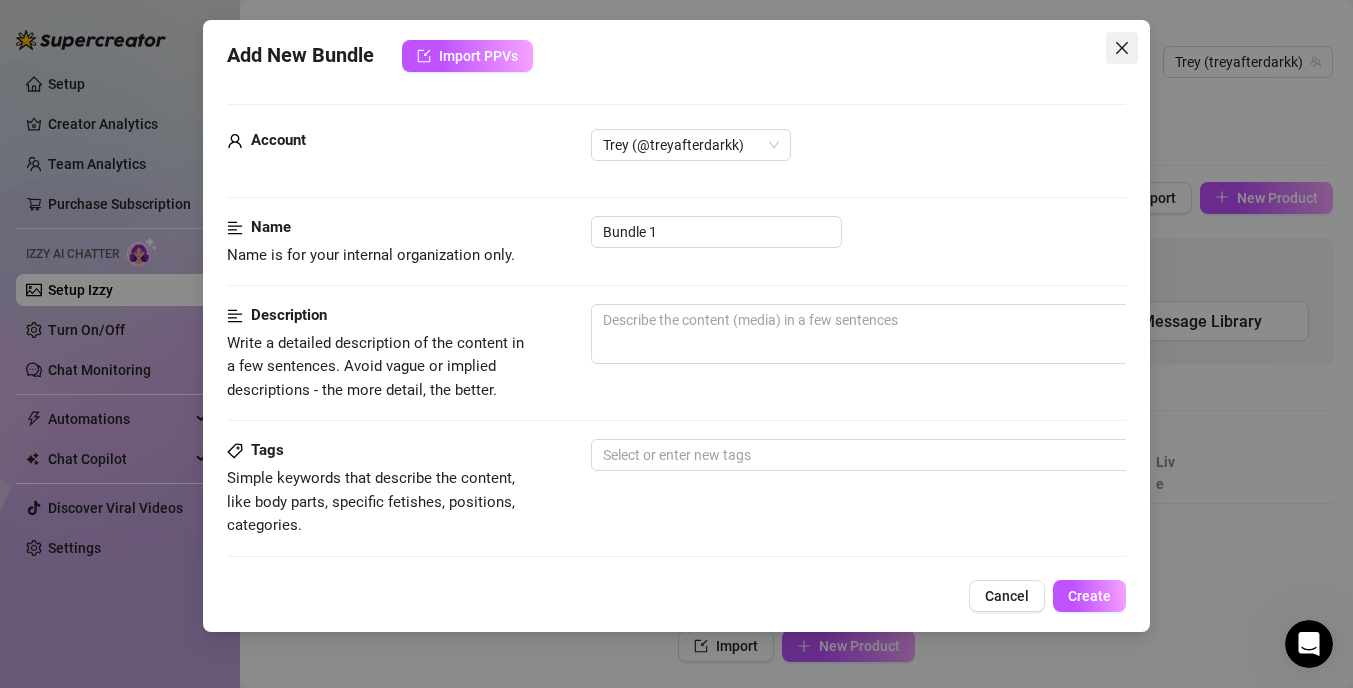 click 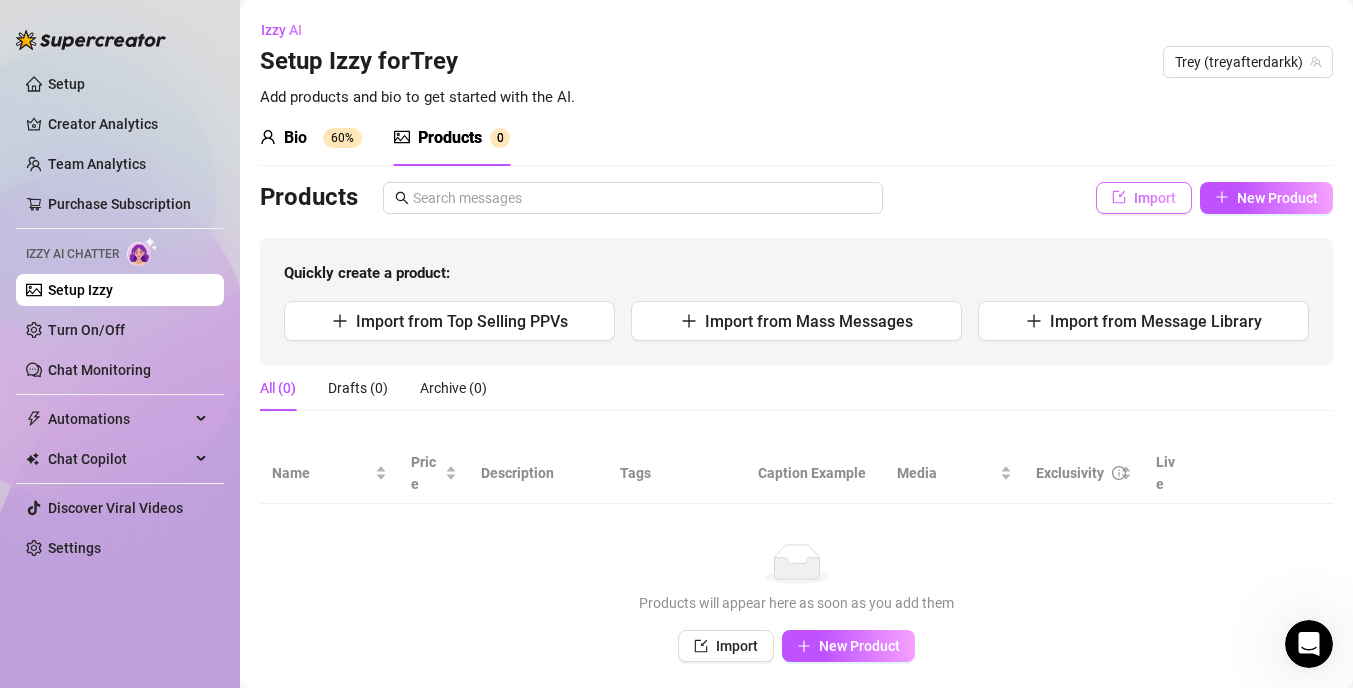 click on "Import" at bounding box center [1155, 198] 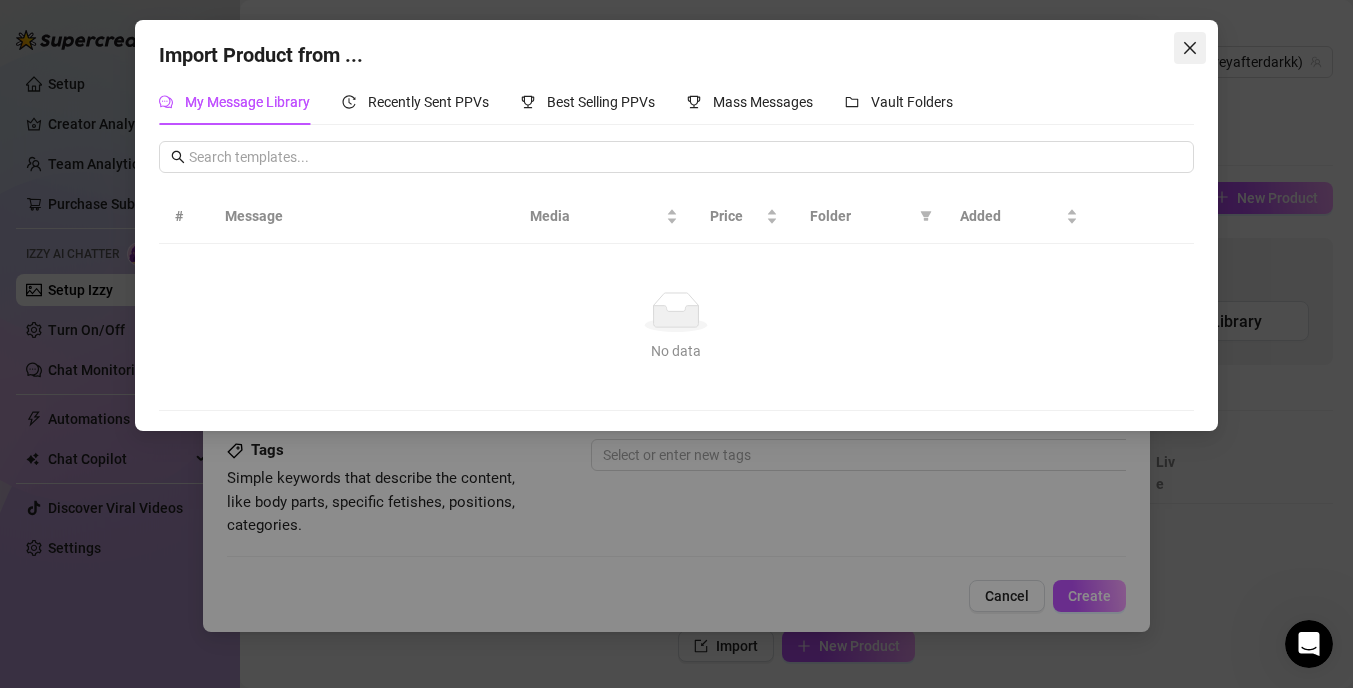 click 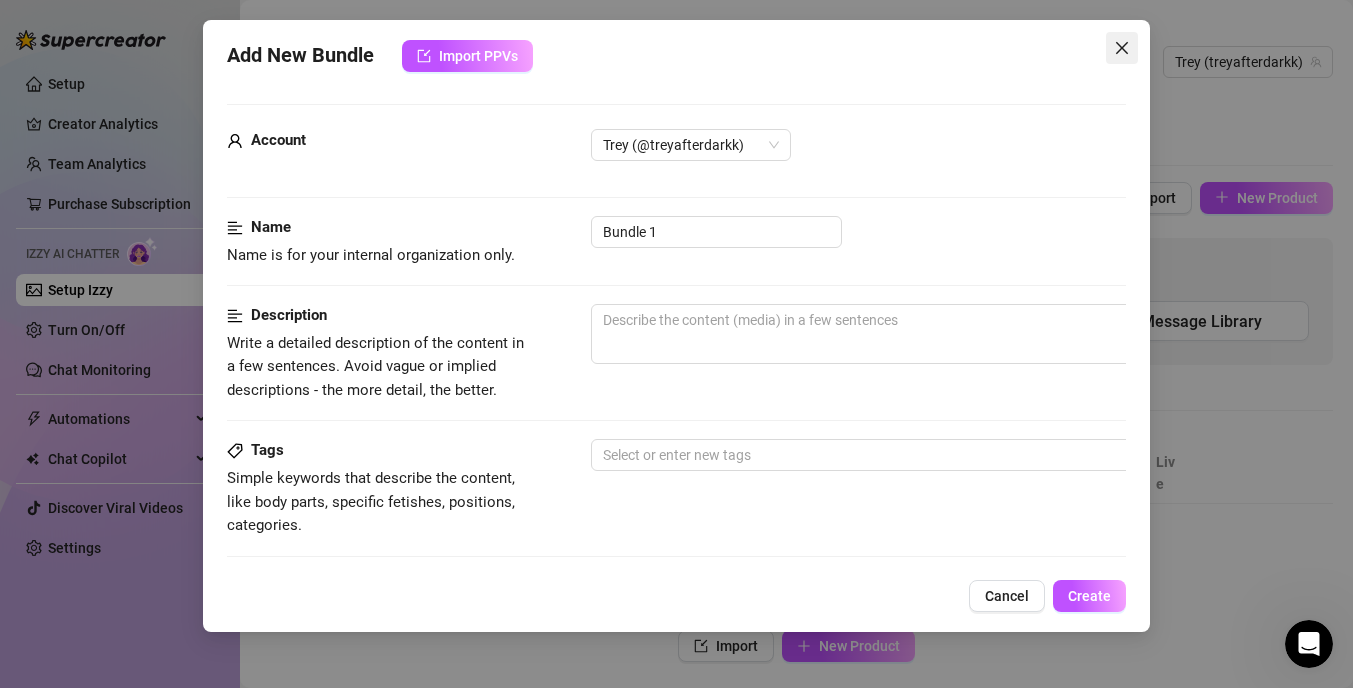 click 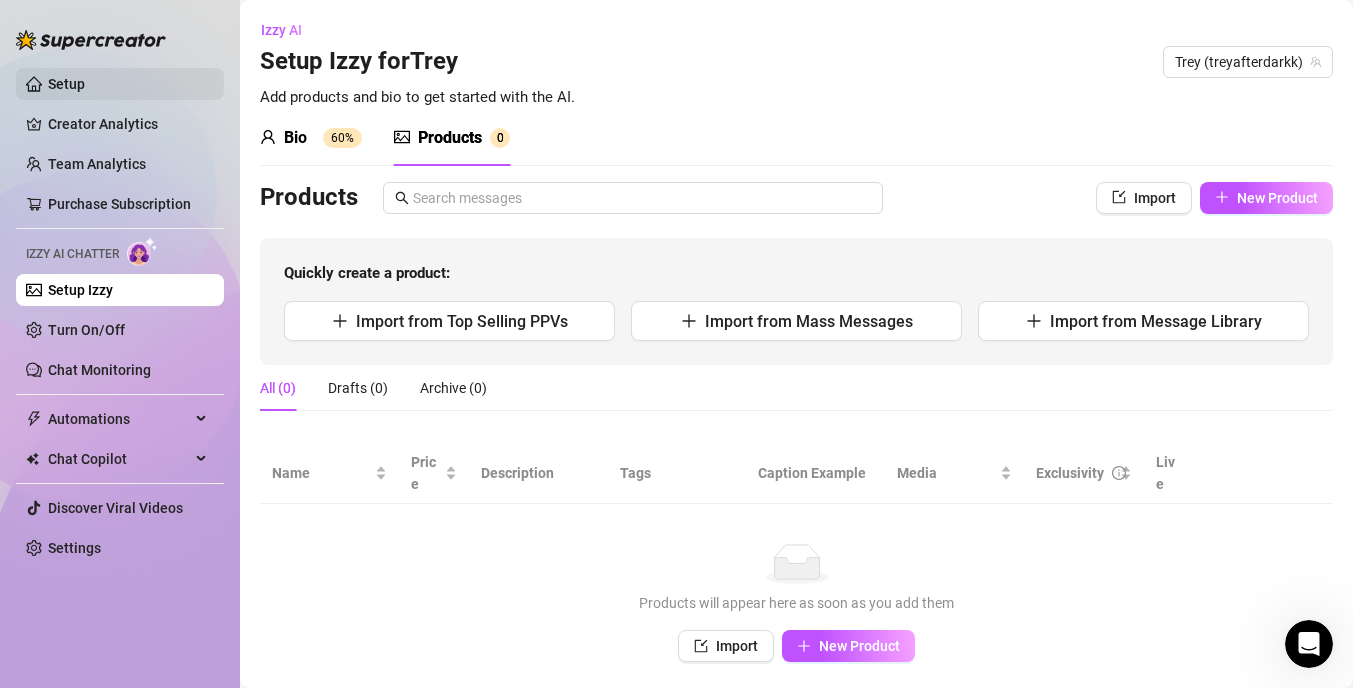 click on "Setup" at bounding box center [66, 84] 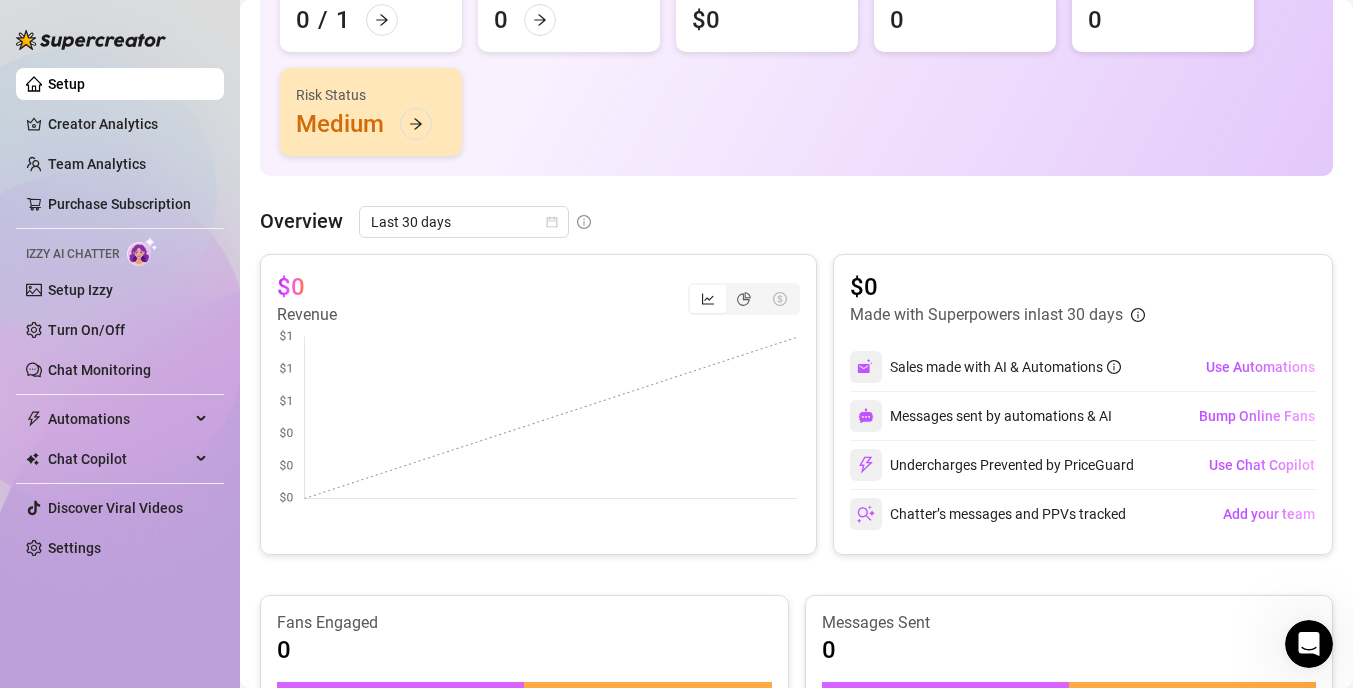 scroll, scrollTop: 531, scrollLeft: 0, axis: vertical 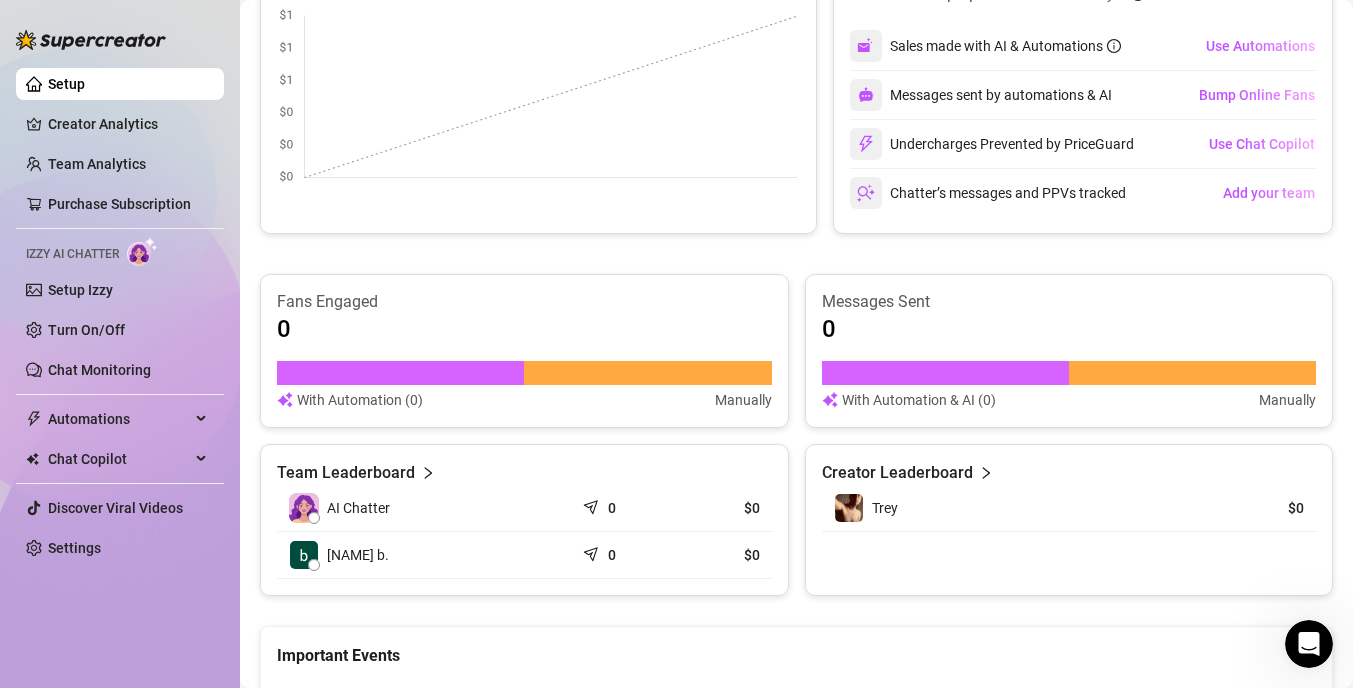 click on "Creator Leaderboard" at bounding box center (897, 473) 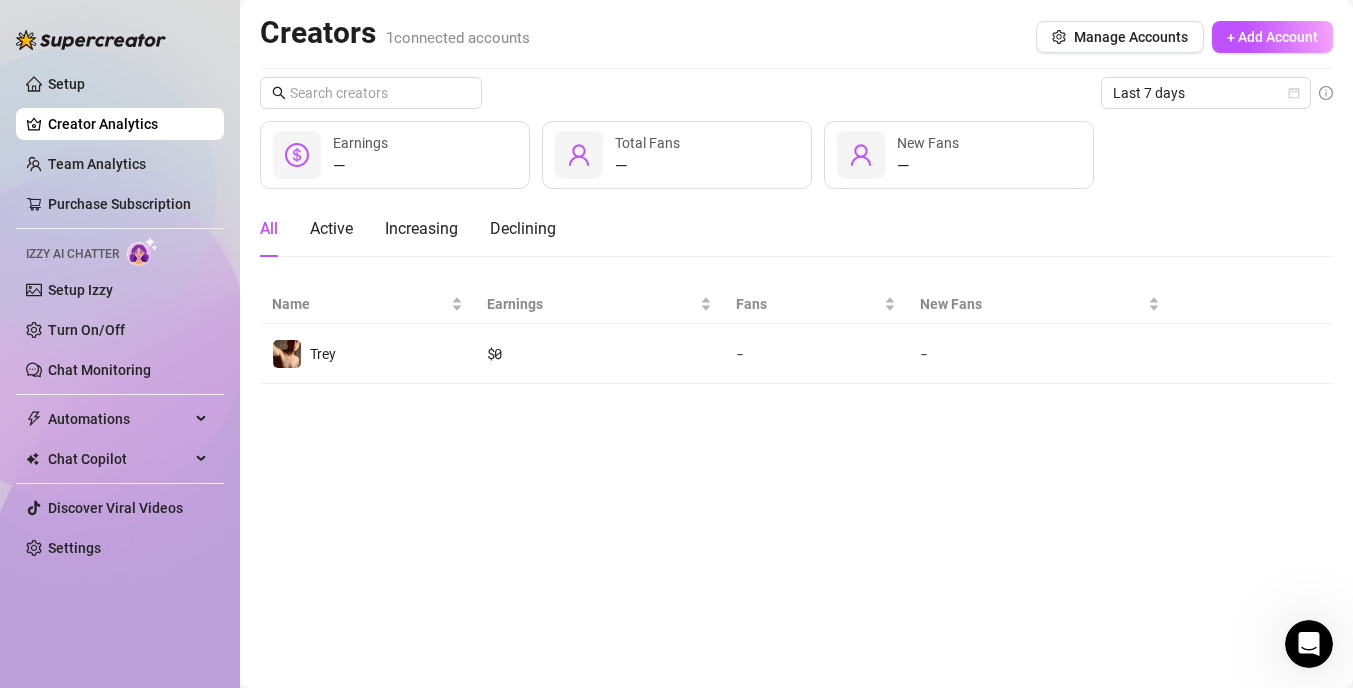 scroll, scrollTop: 0, scrollLeft: 0, axis: both 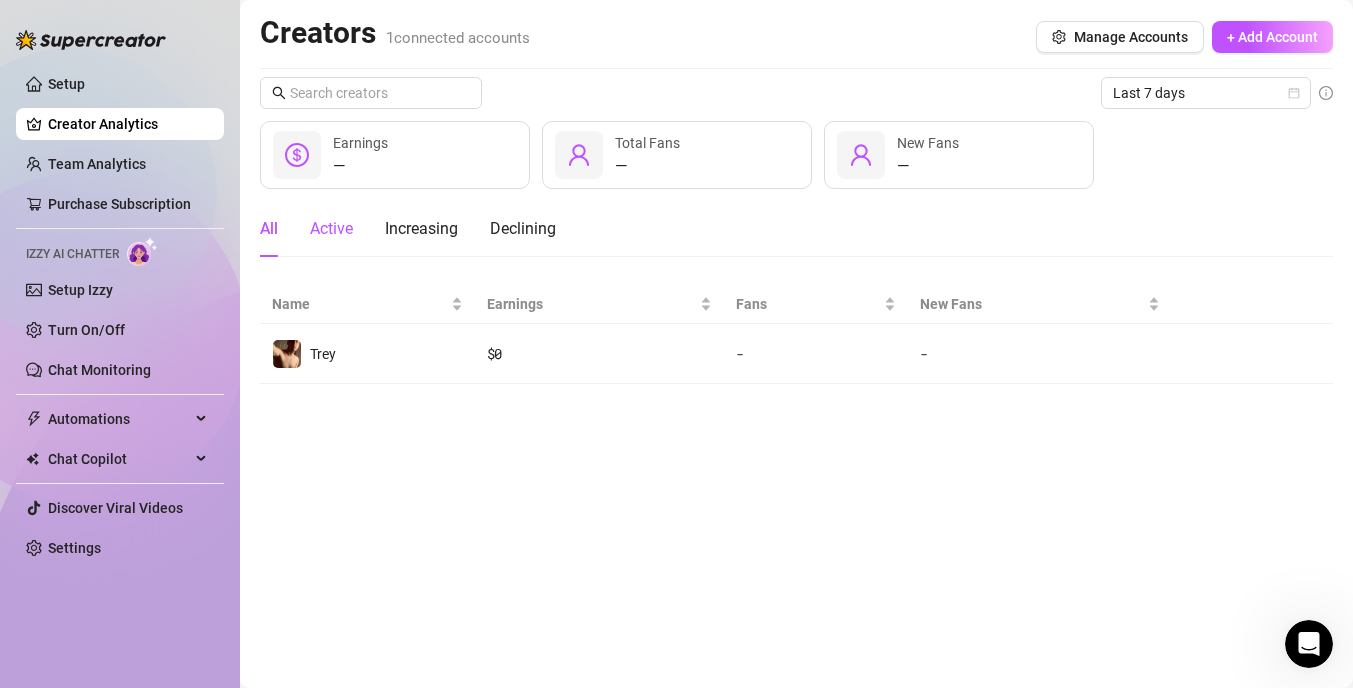 click on "Active" at bounding box center (331, 229) 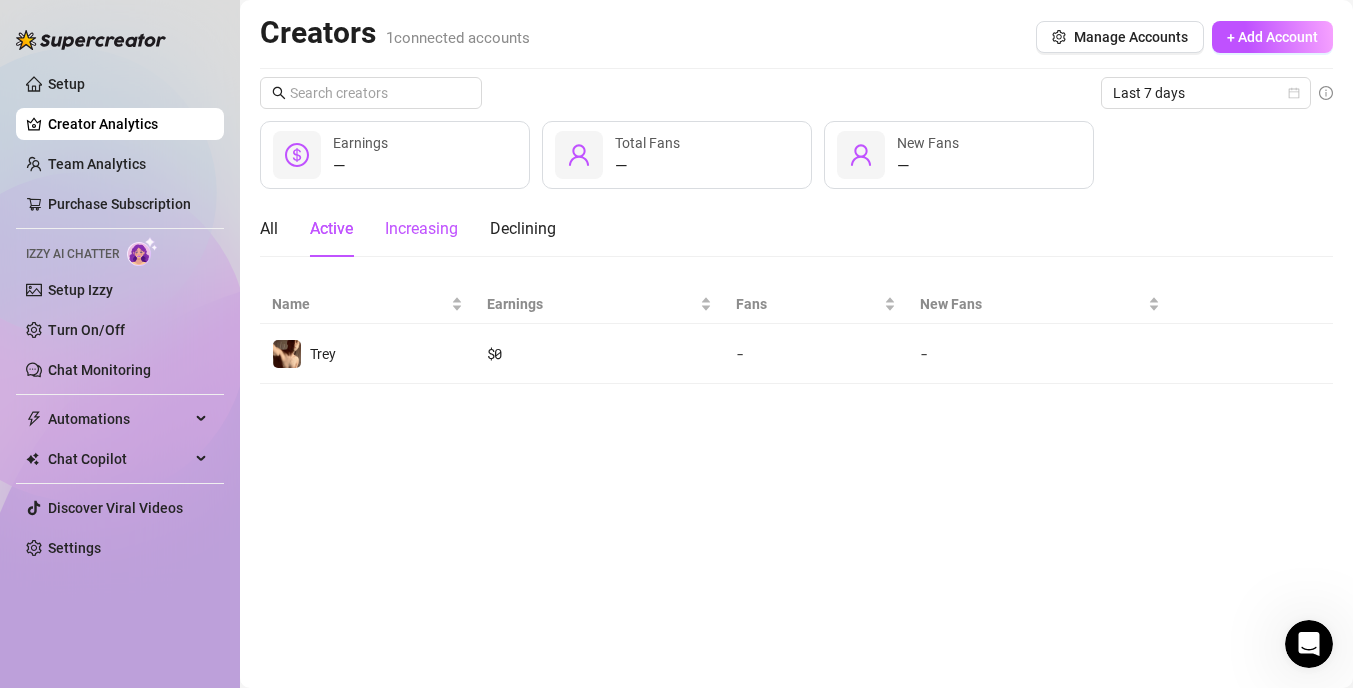 click on "Increasing" at bounding box center [421, 229] 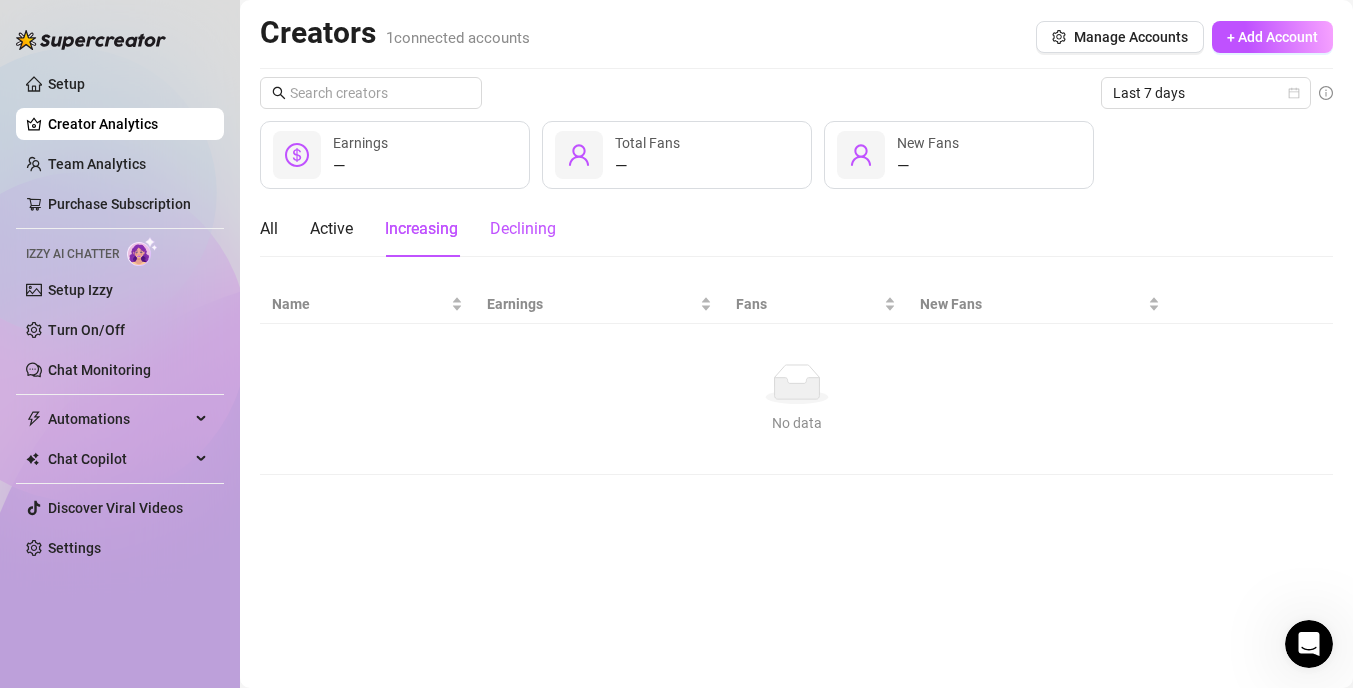 click on "Declining" at bounding box center (523, 229) 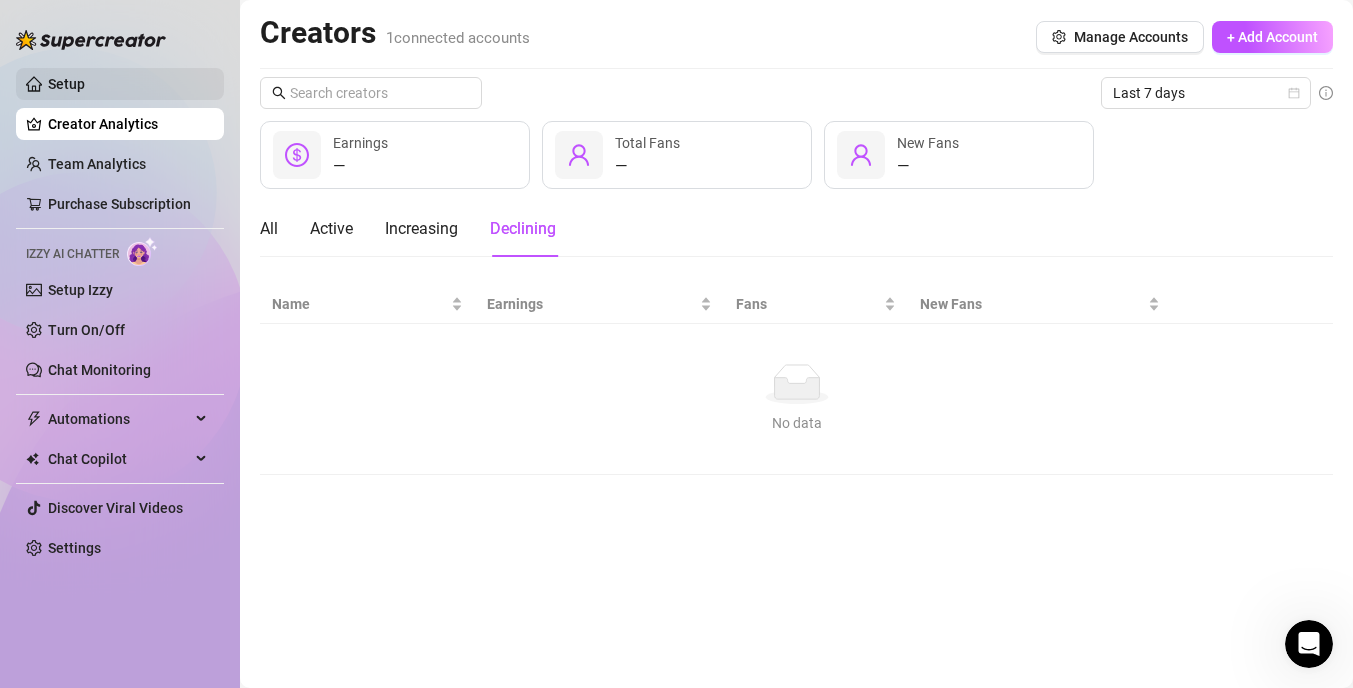 click on "Setup" at bounding box center (66, 84) 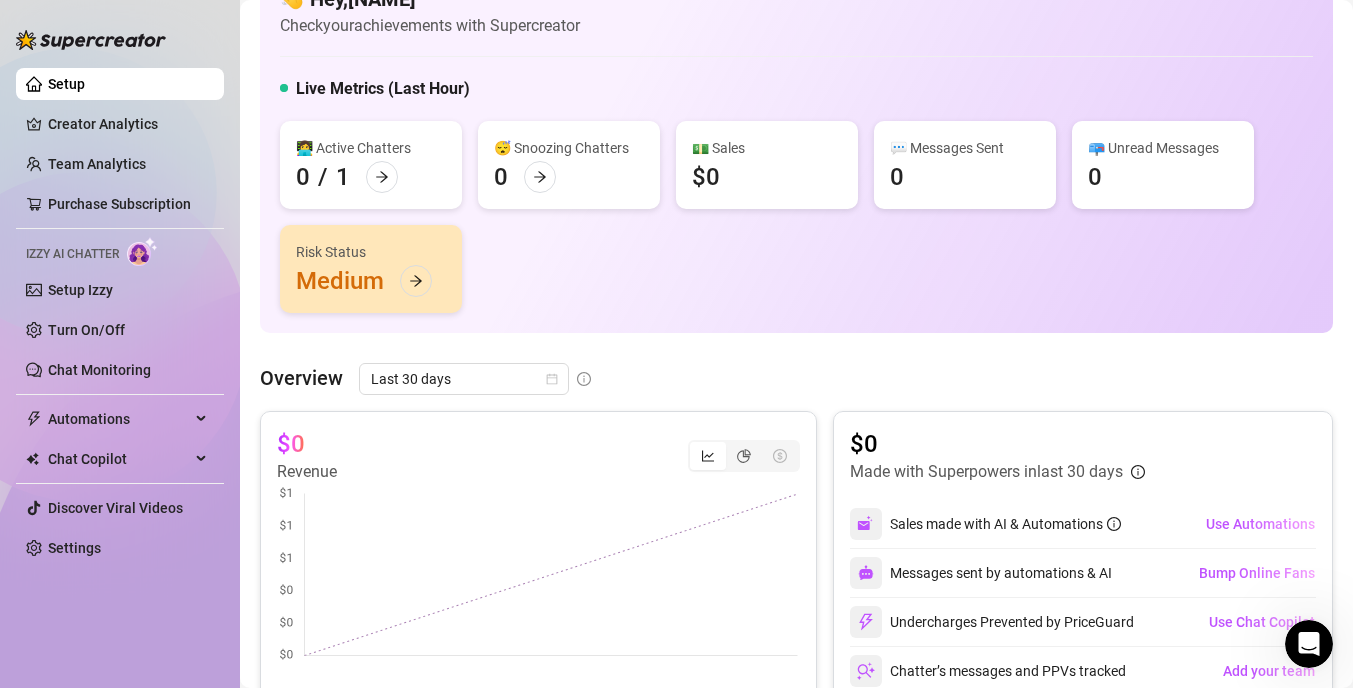 scroll, scrollTop: 0, scrollLeft: 0, axis: both 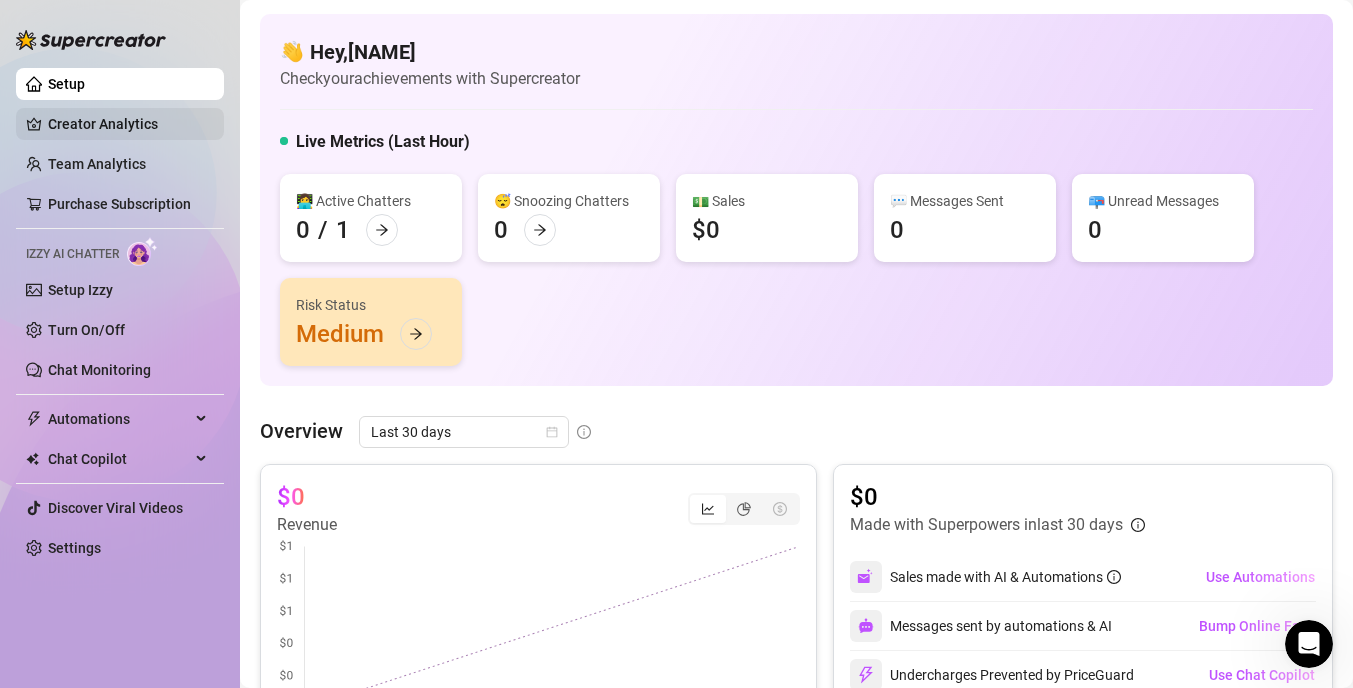 click on "Creator Analytics" at bounding box center (128, 124) 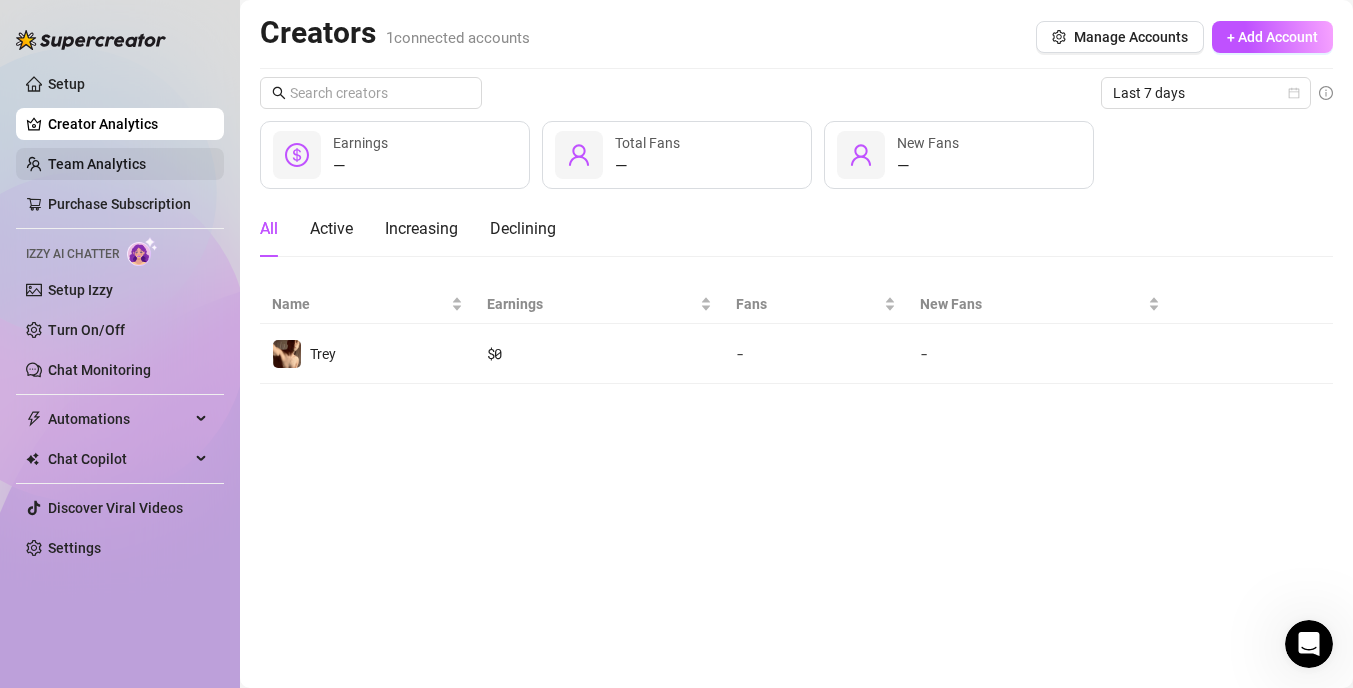 click on "Team Analytics" at bounding box center [97, 164] 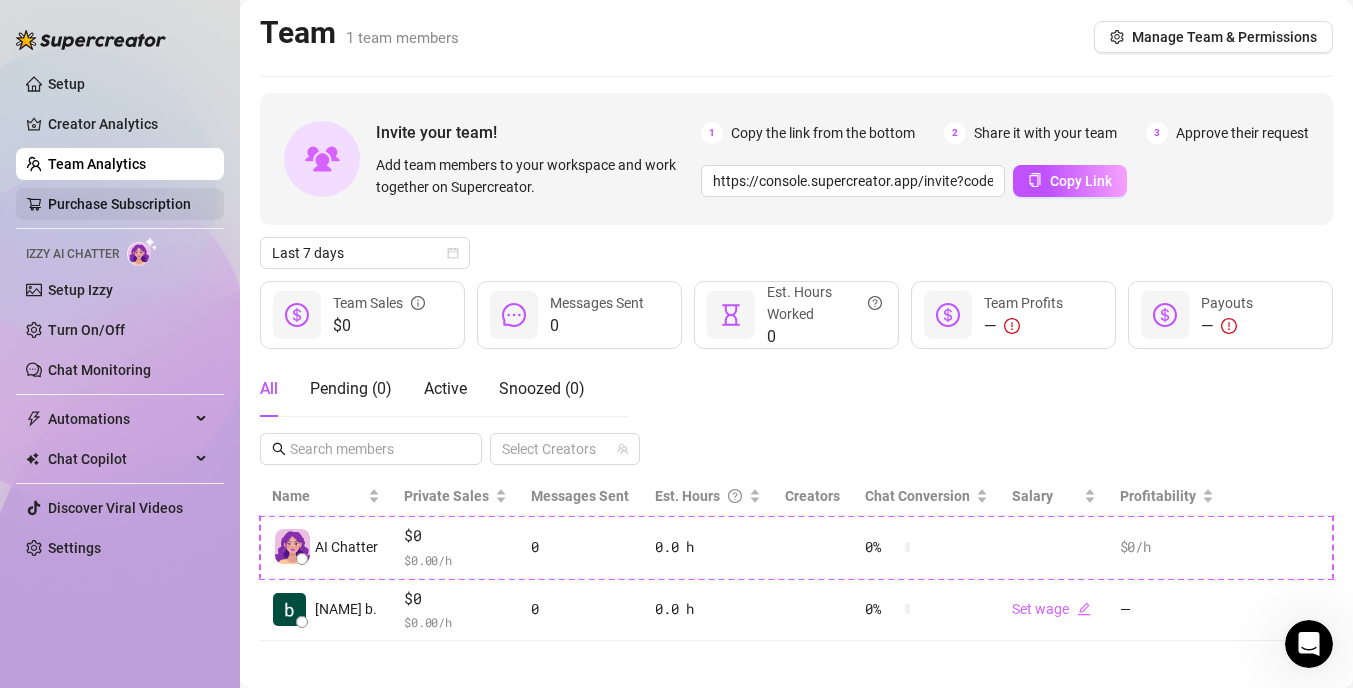 click on "Purchase Subscription" at bounding box center (119, 204) 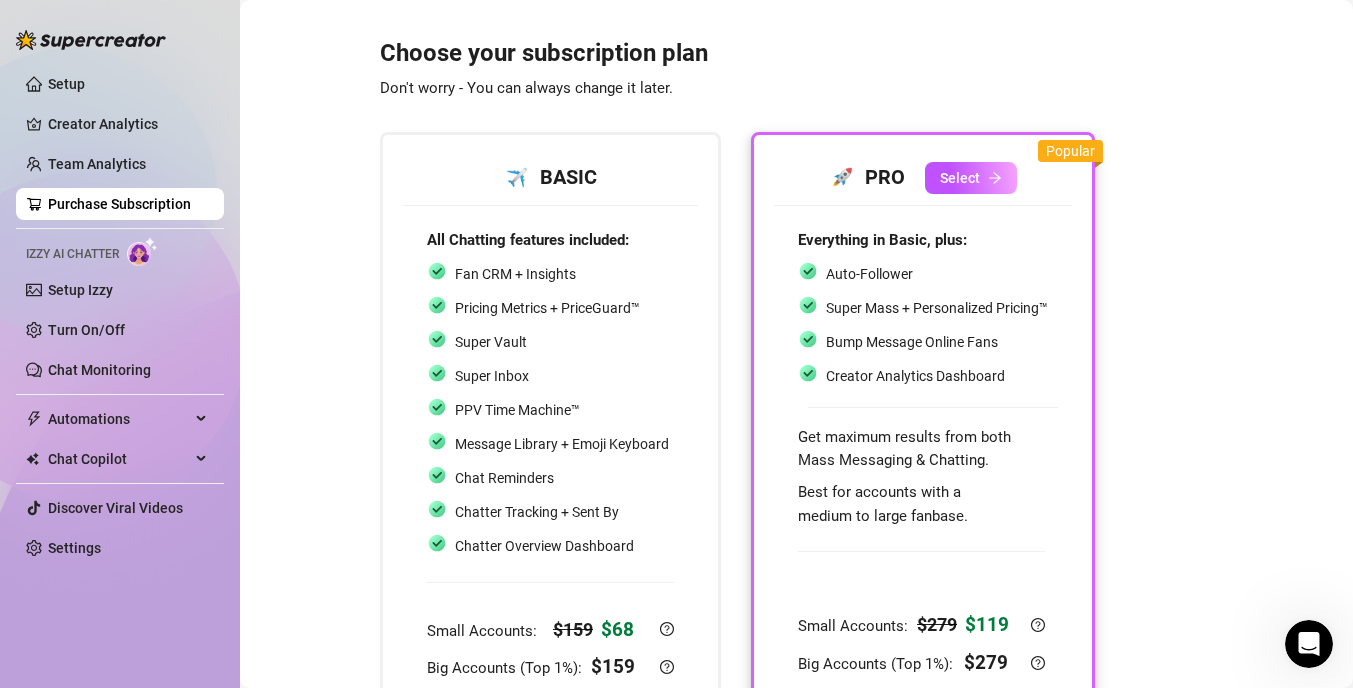 click at bounding box center (142, 251) 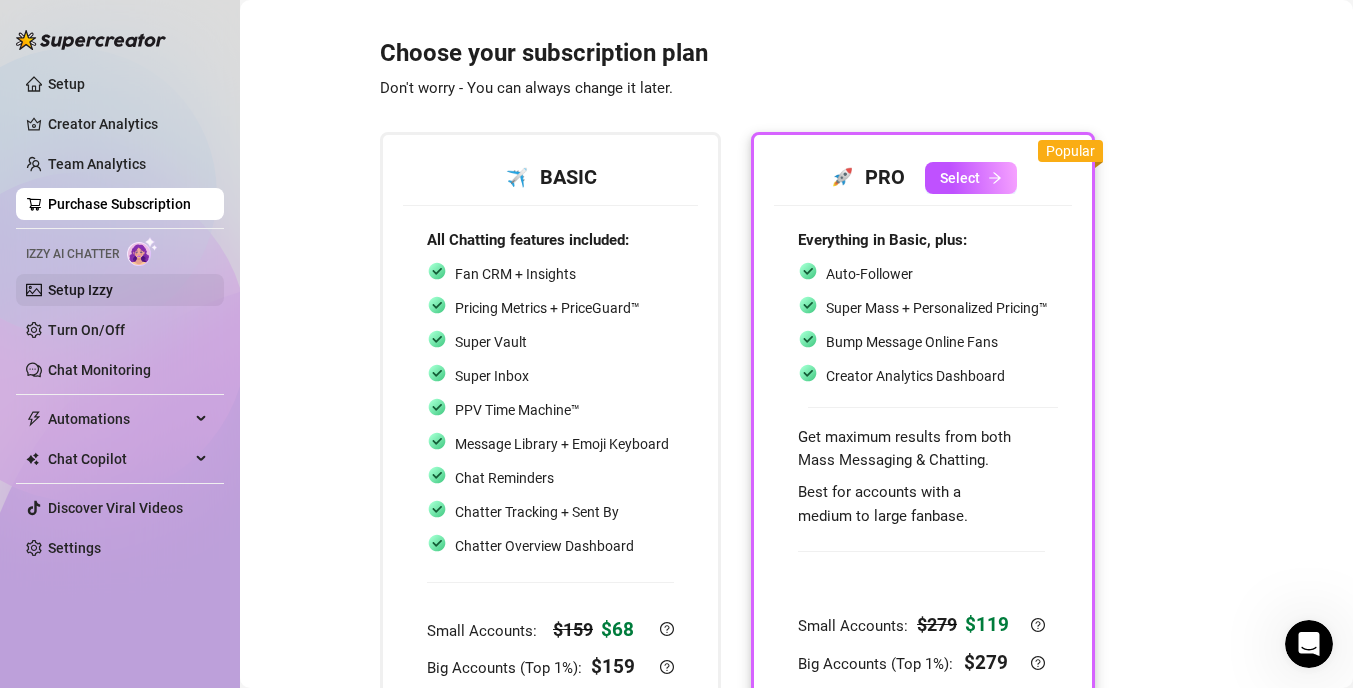 click on "Setup Izzy" at bounding box center [80, 290] 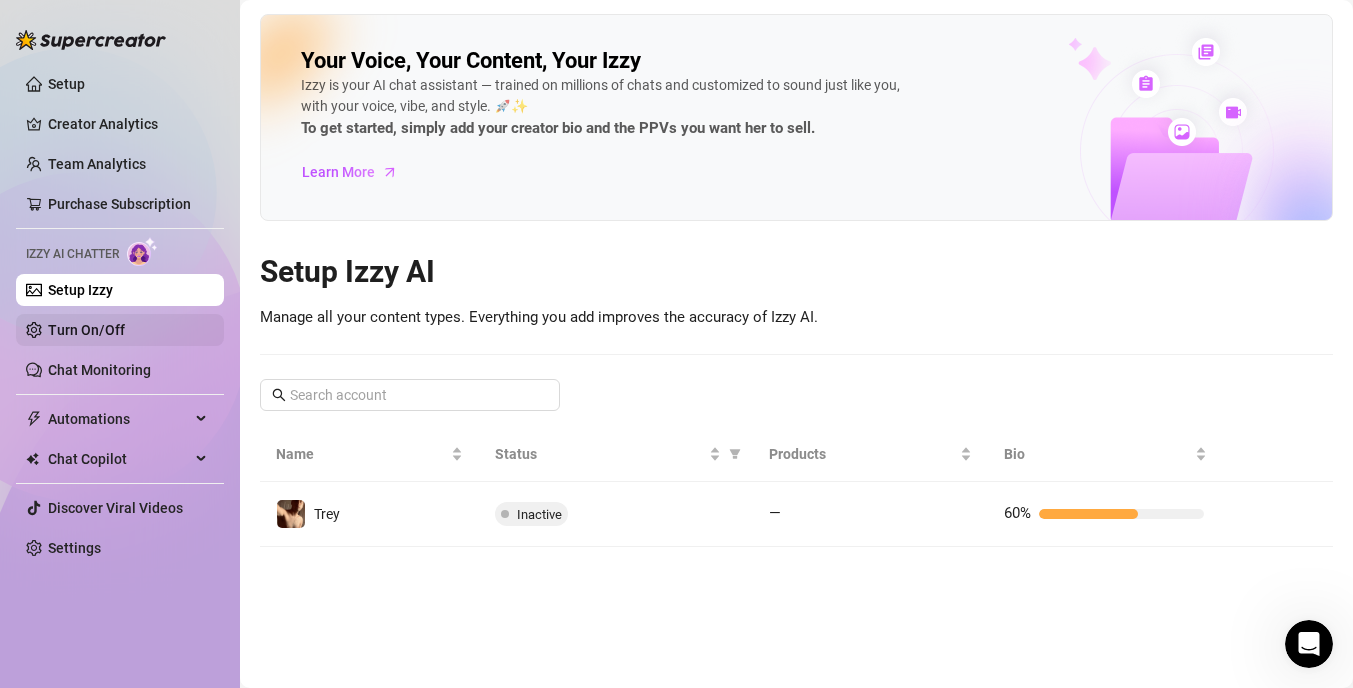 click on "Turn On/Off" at bounding box center (86, 330) 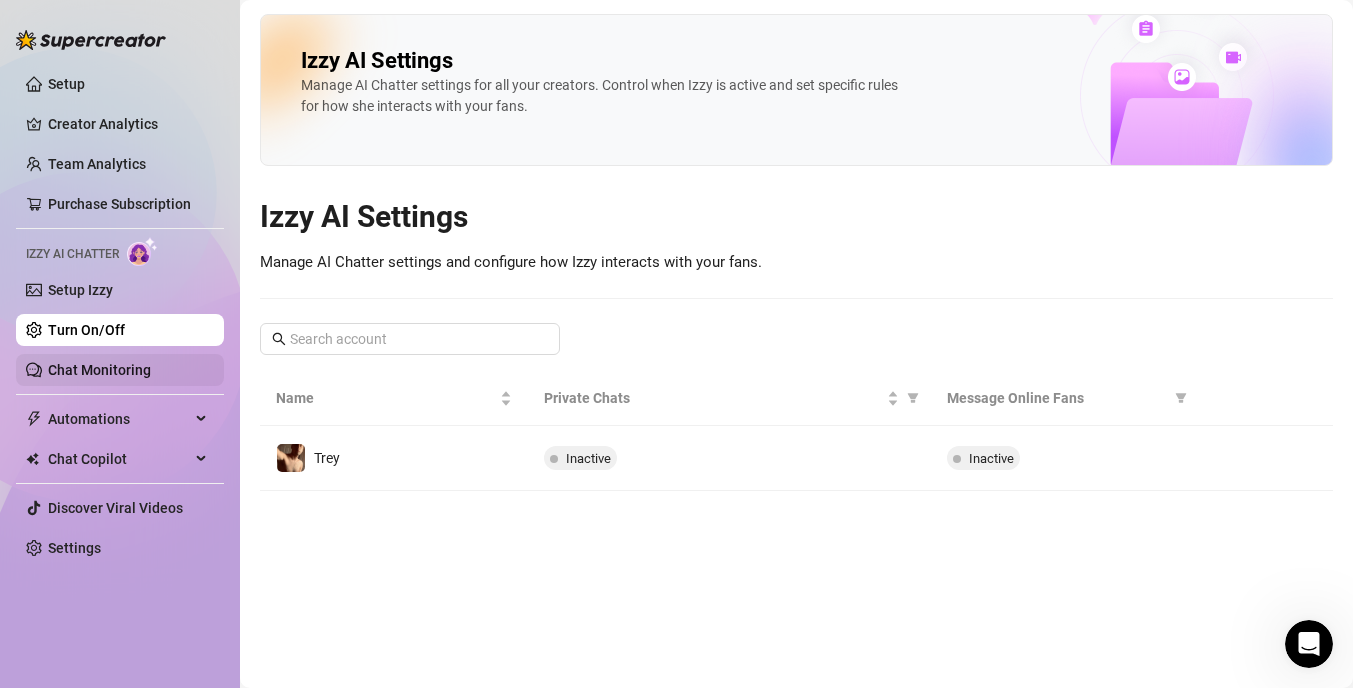 click on "Chat Monitoring" at bounding box center [99, 370] 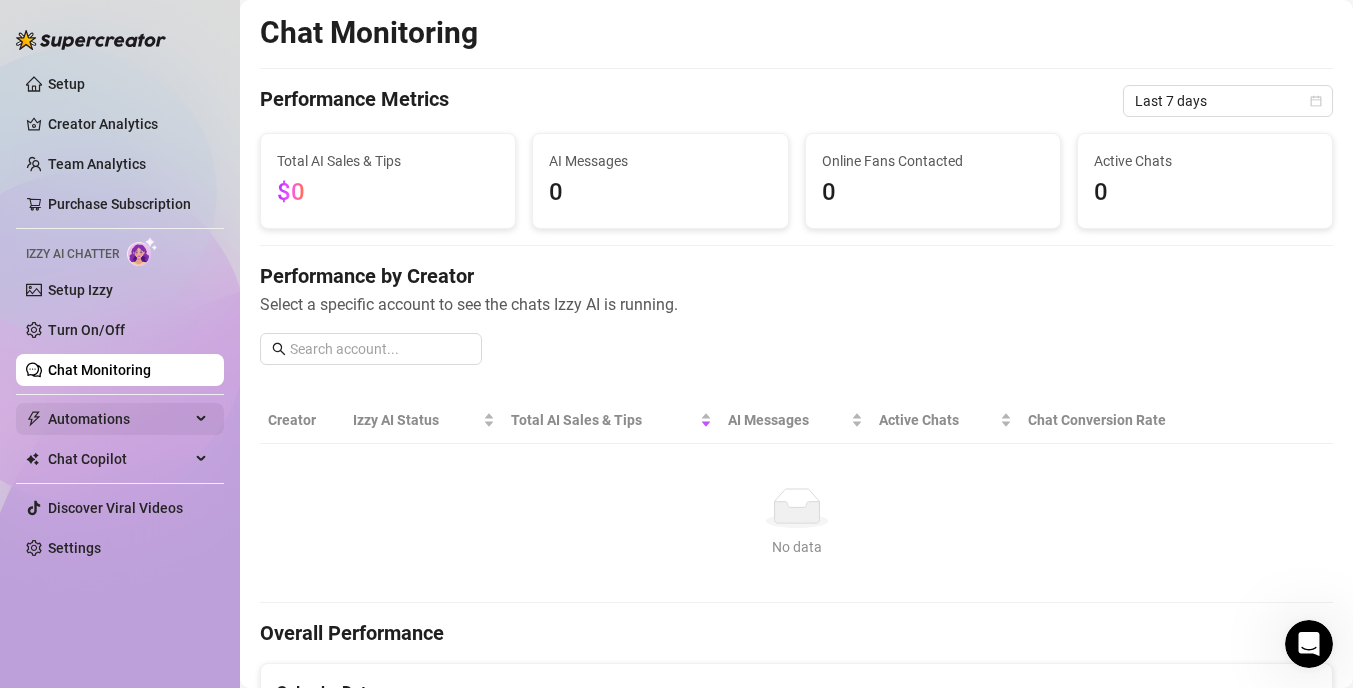 click on "Automations" at bounding box center [119, 419] 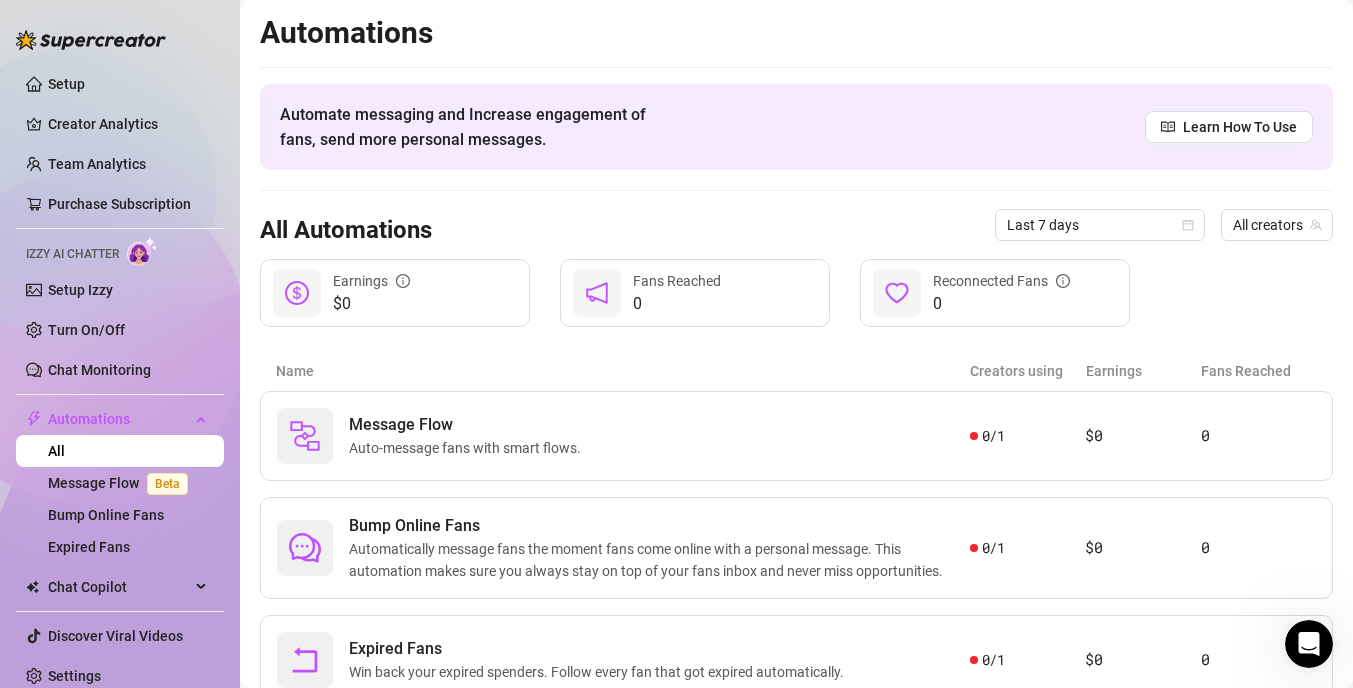 scroll, scrollTop: 12, scrollLeft: 0, axis: vertical 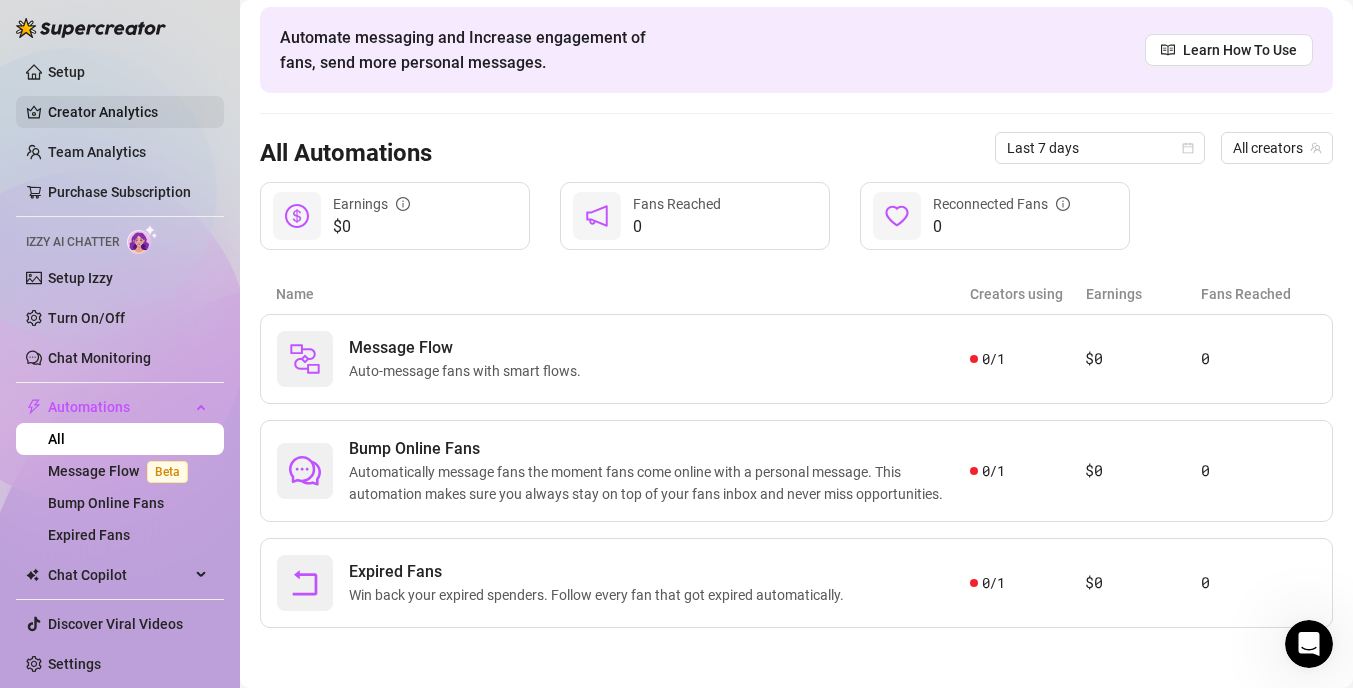 click on "Creator Analytics" at bounding box center (128, 112) 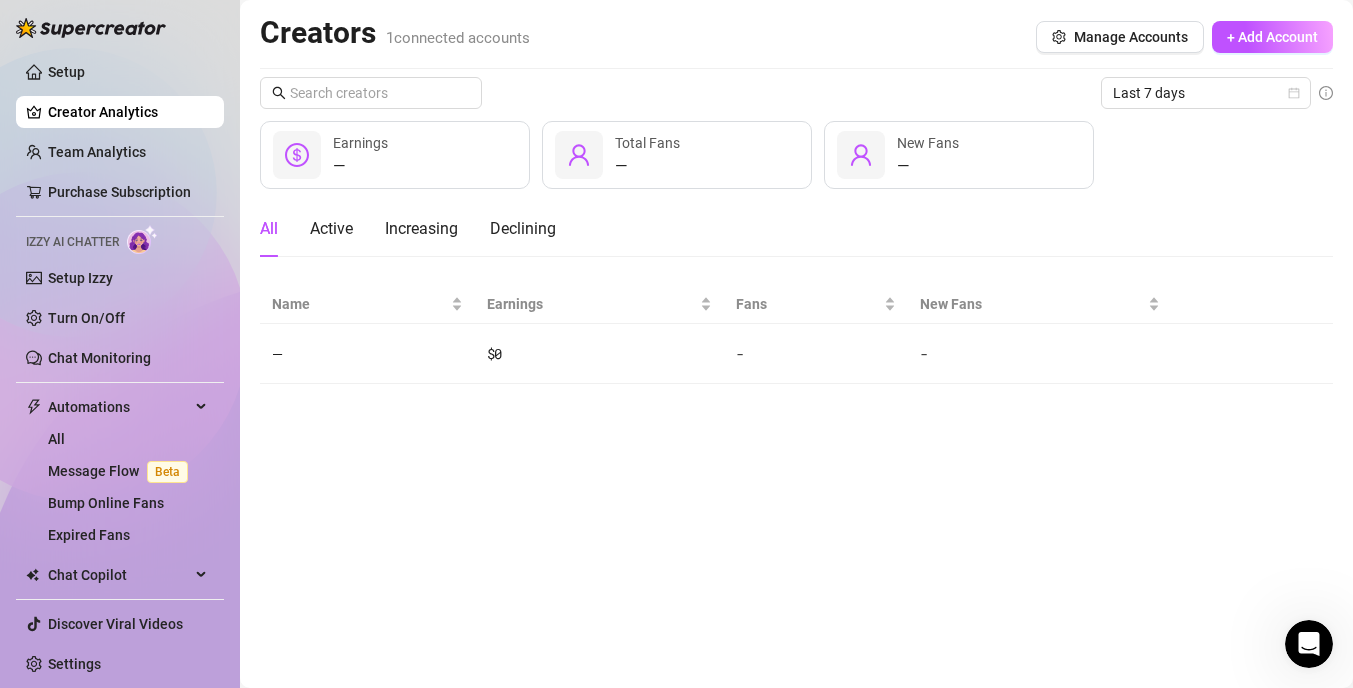 scroll, scrollTop: 0, scrollLeft: 0, axis: both 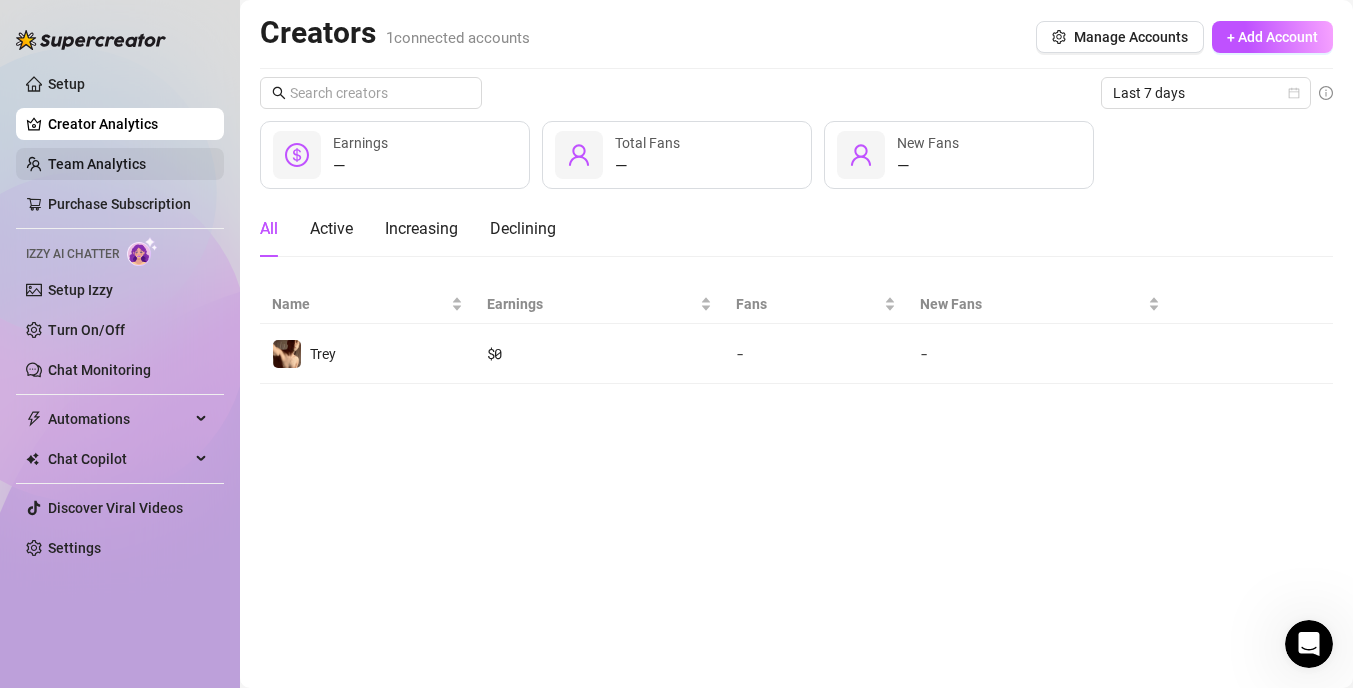 click on "Team Analytics" at bounding box center [97, 164] 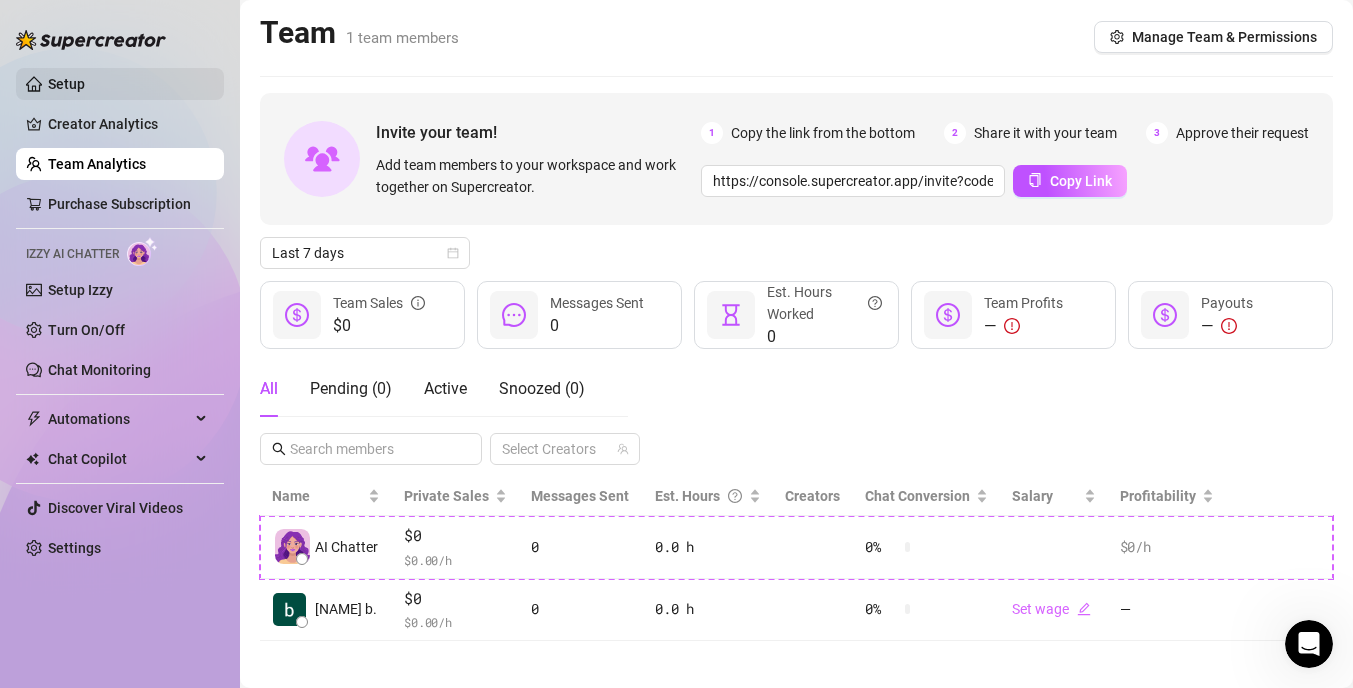 click on "Setup" at bounding box center (66, 84) 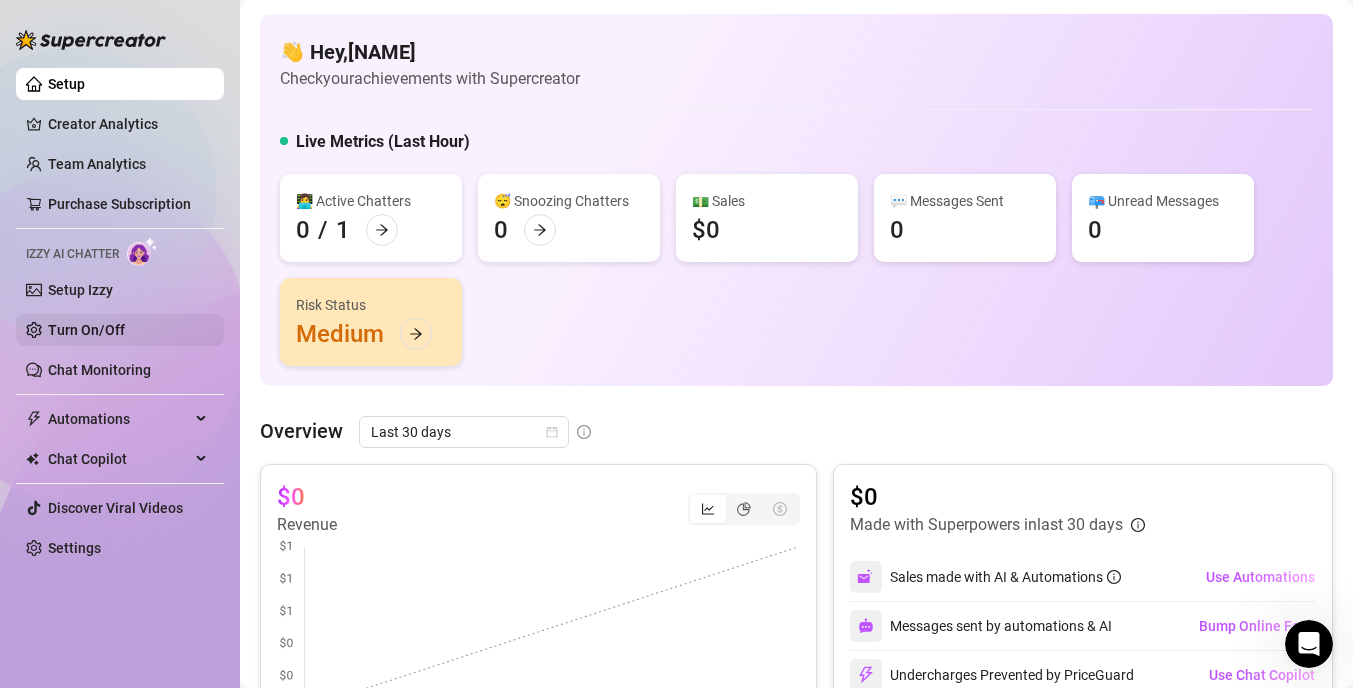 click on "Turn On/Off" at bounding box center (86, 330) 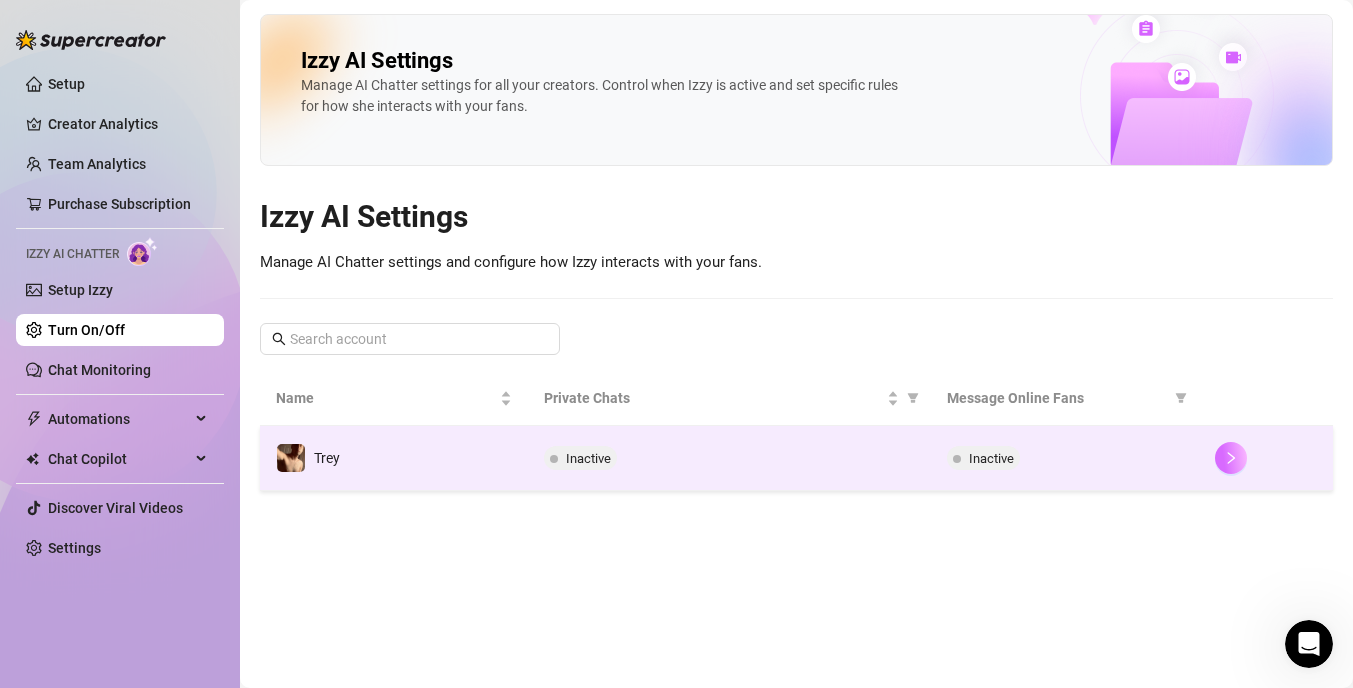 click 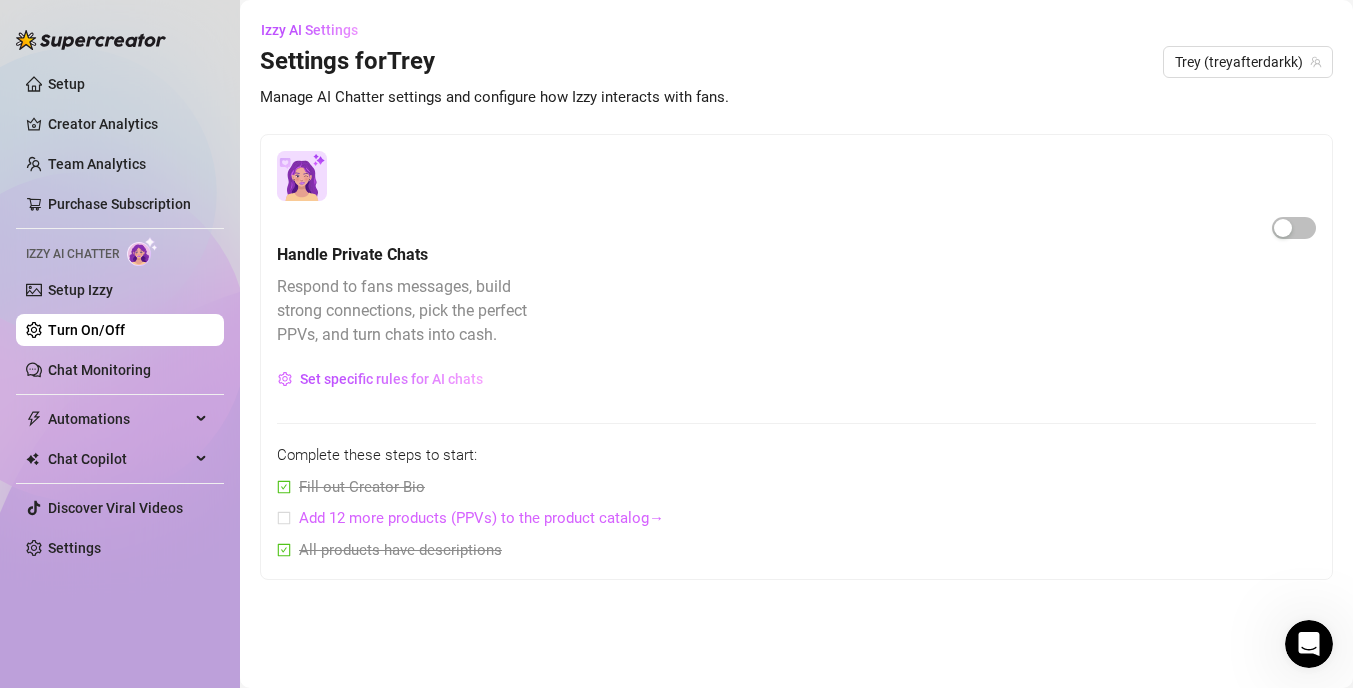 click on "Add 12 more products (PPVs) to the product catalog  →" at bounding box center [481, 518] 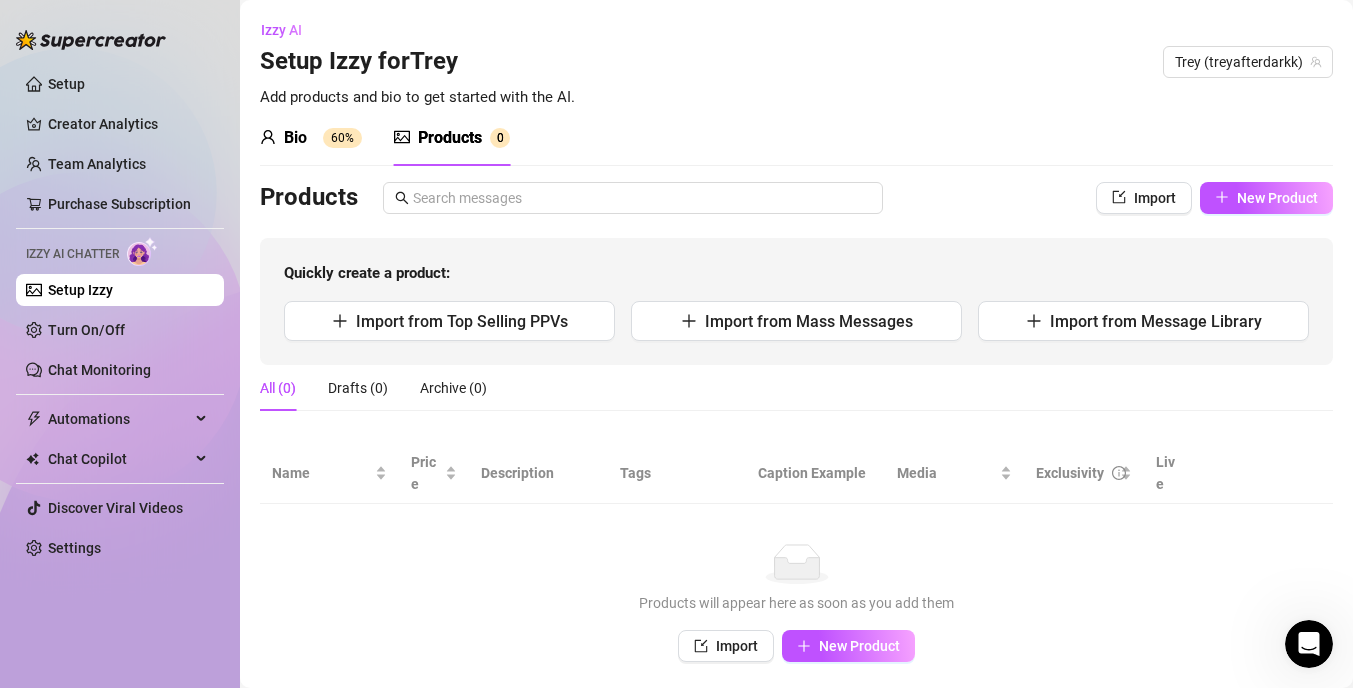 click on "Products" at bounding box center (450, 138) 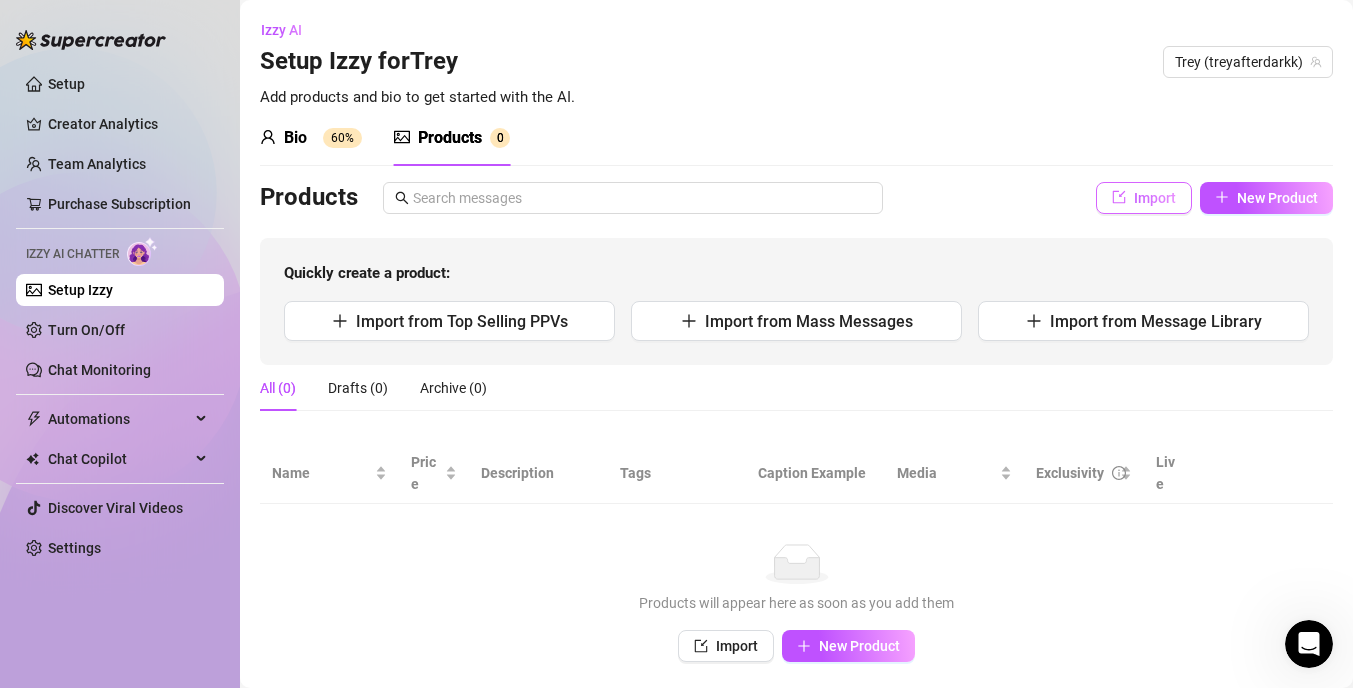 click on "Import" at bounding box center (1155, 198) 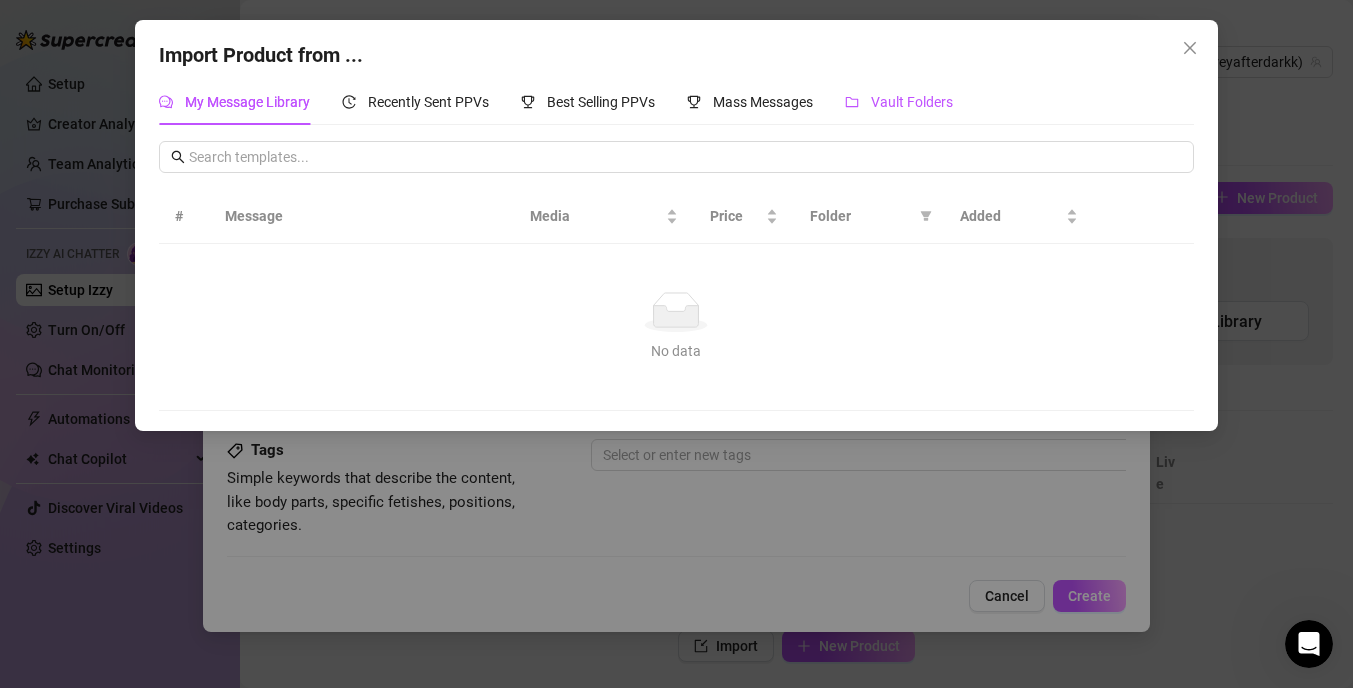 click on "Vault Folders" at bounding box center [912, 102] 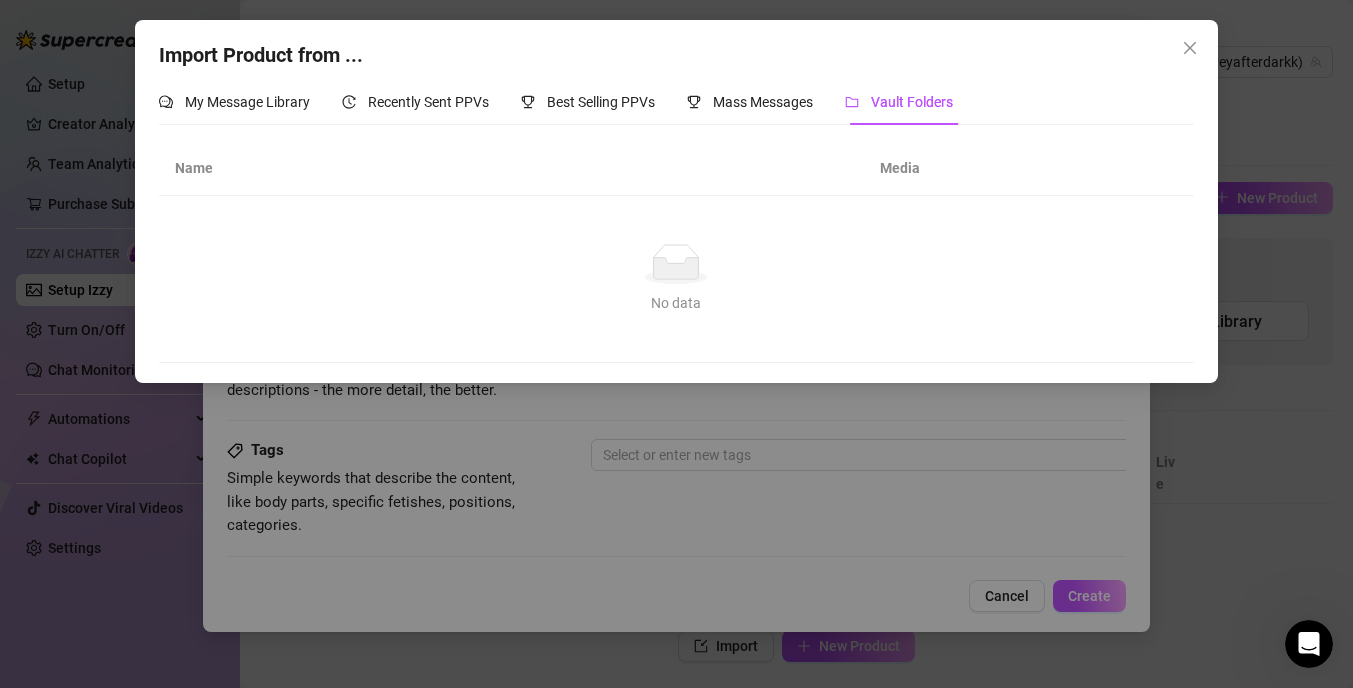 click on "Media" at bounding box center (954, 168) 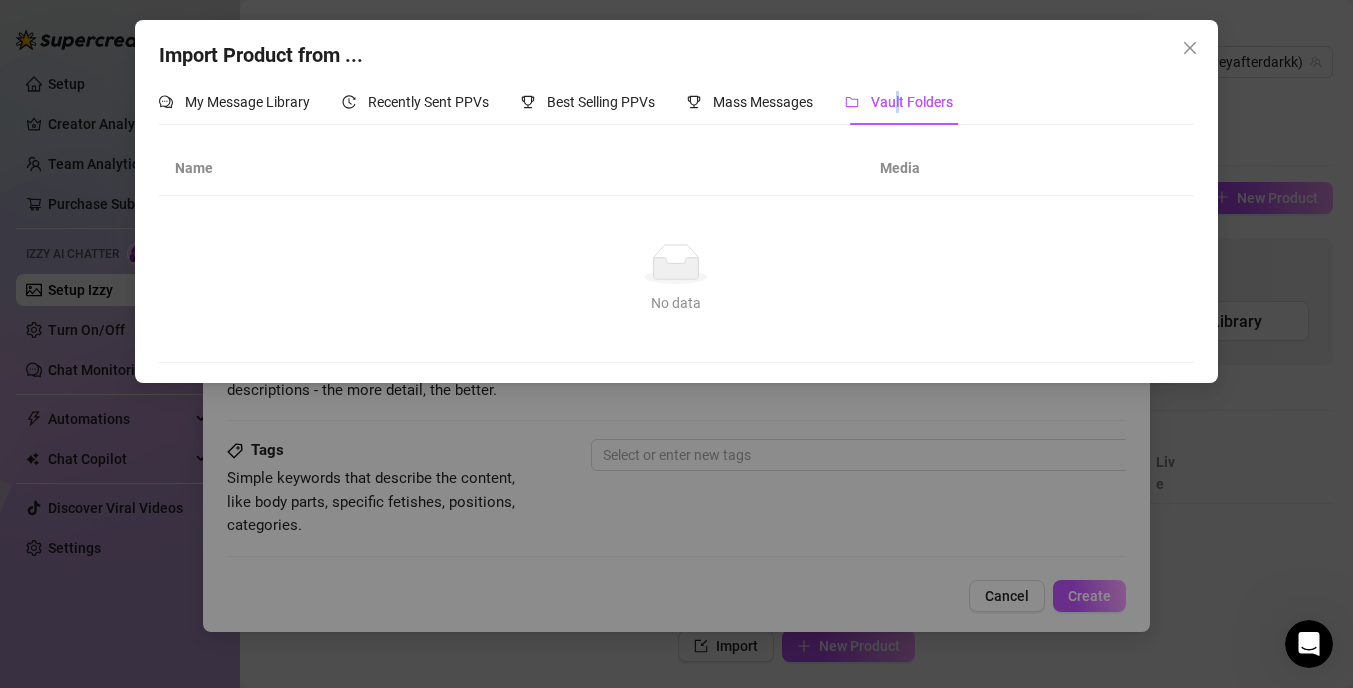click on "Vault Folders" at bounding box center [912, 102] 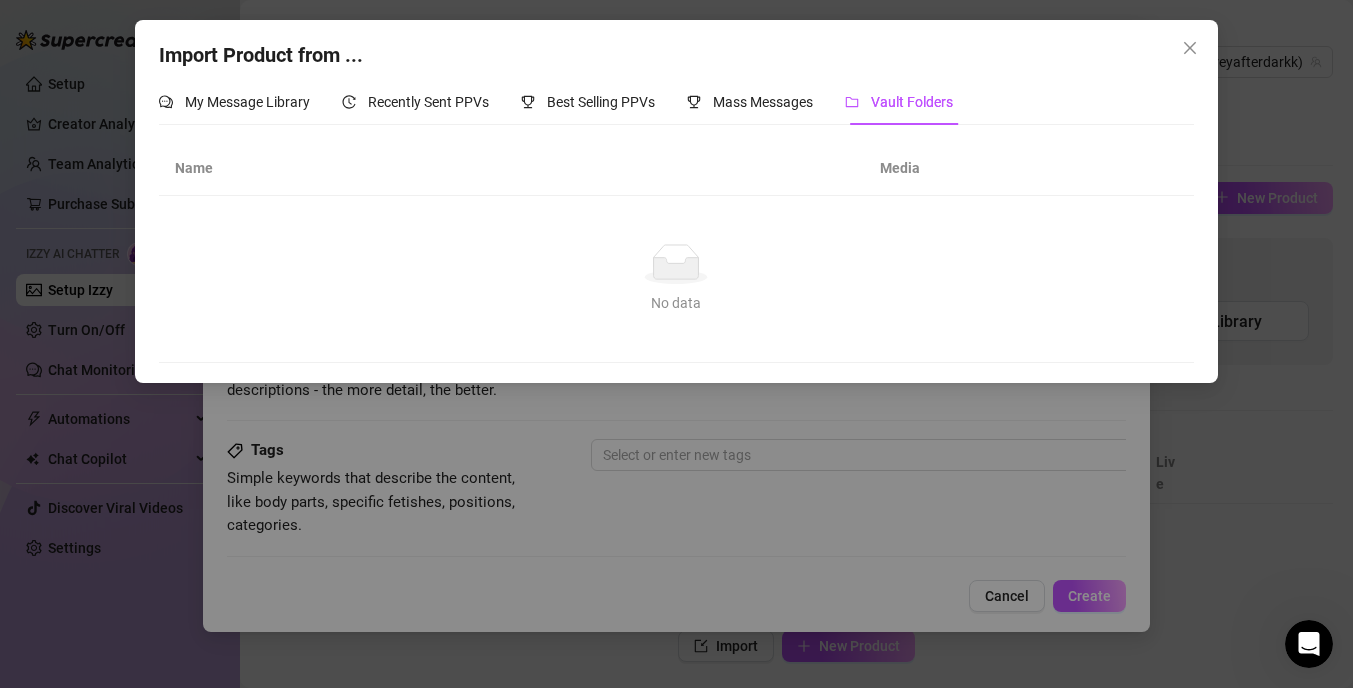 click on "My Message Library Recently Sent PPVs Best Selling PPVs Mass Messages Vault Folders" at bounding box center [556, 102] 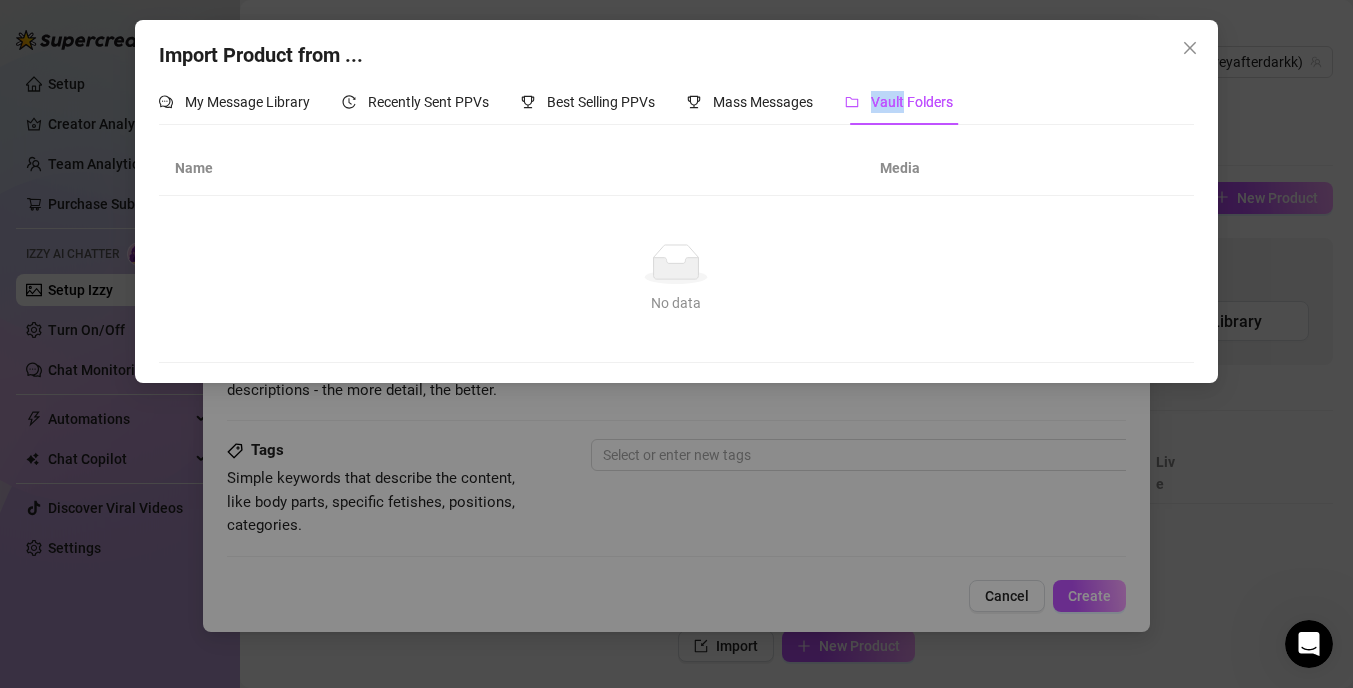 click 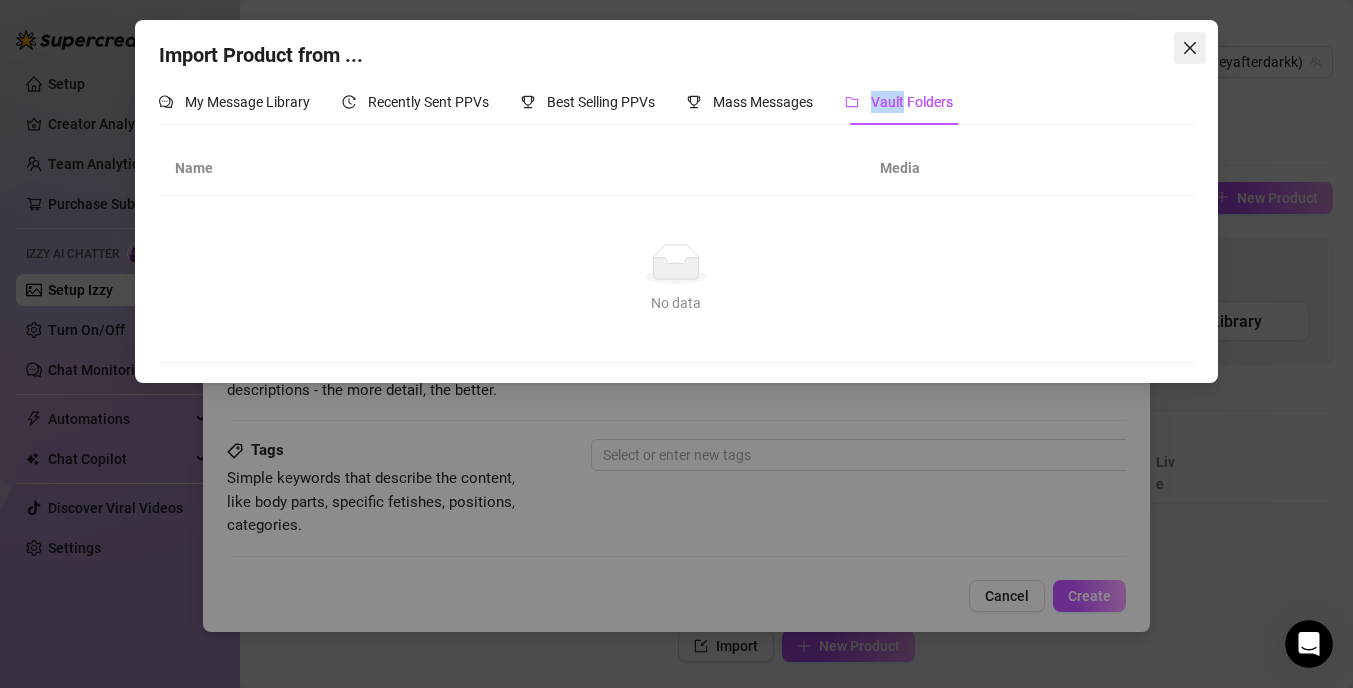 click at bounding box center [1190, 48] 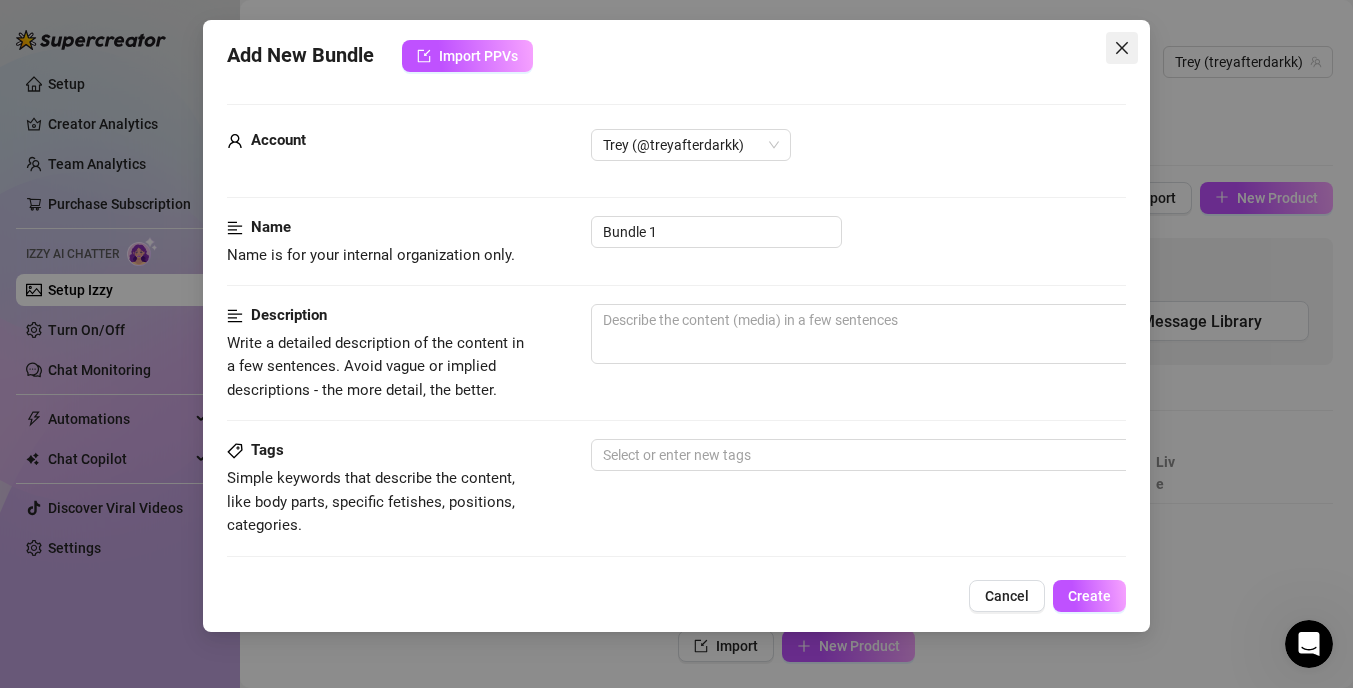 click at bounding box center (1122, 48) 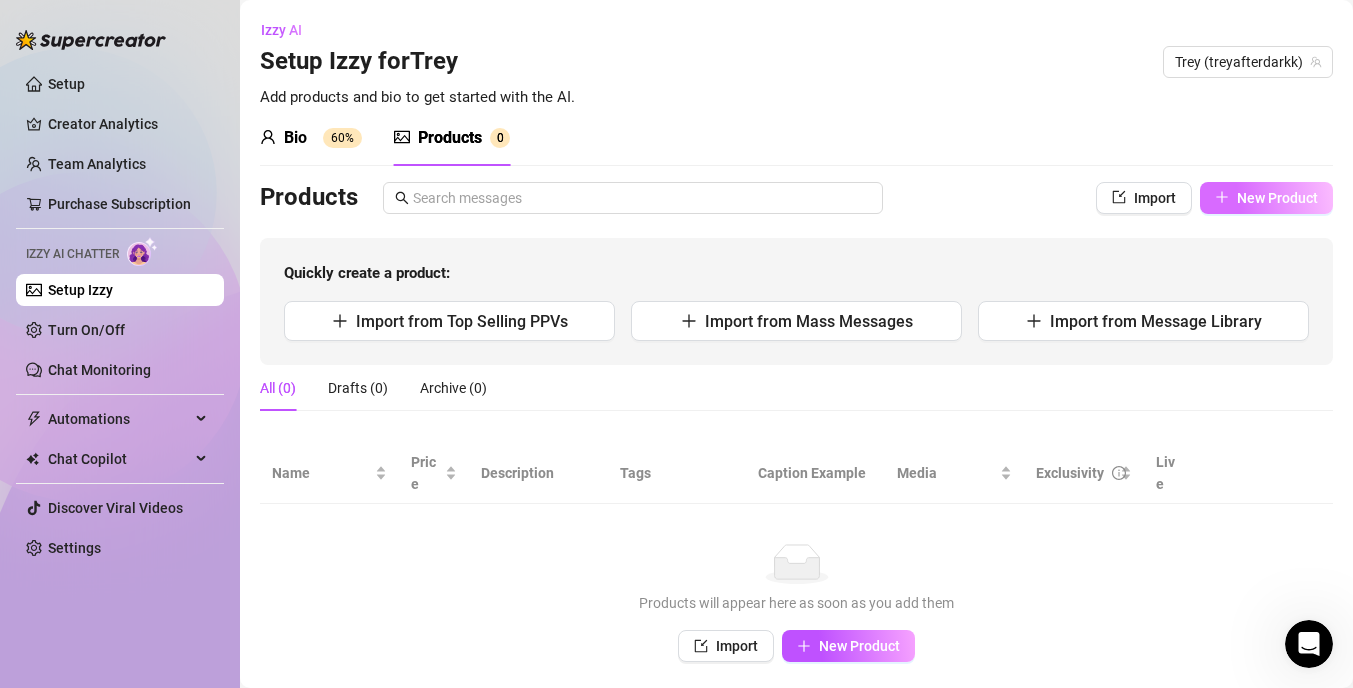 click on "New Product" at bounding box center [1266, 198] 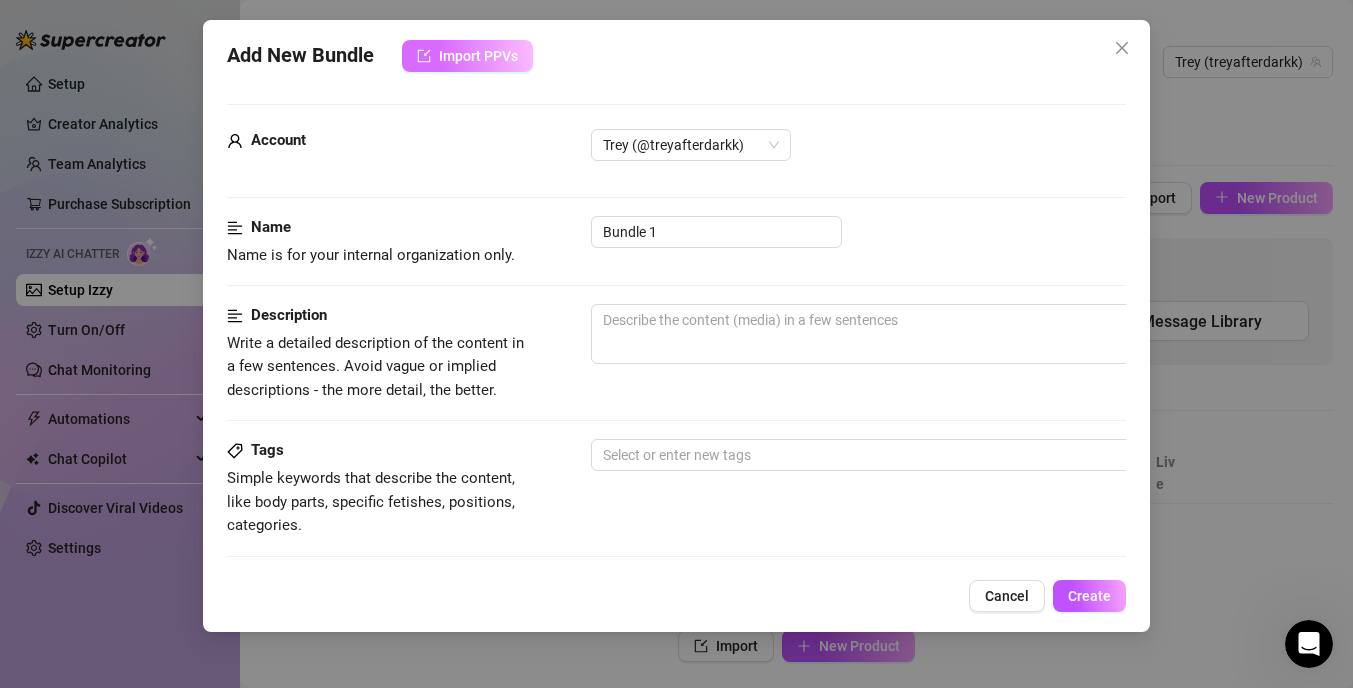 click on "Import PPVs" at bounding box center (478, 56) 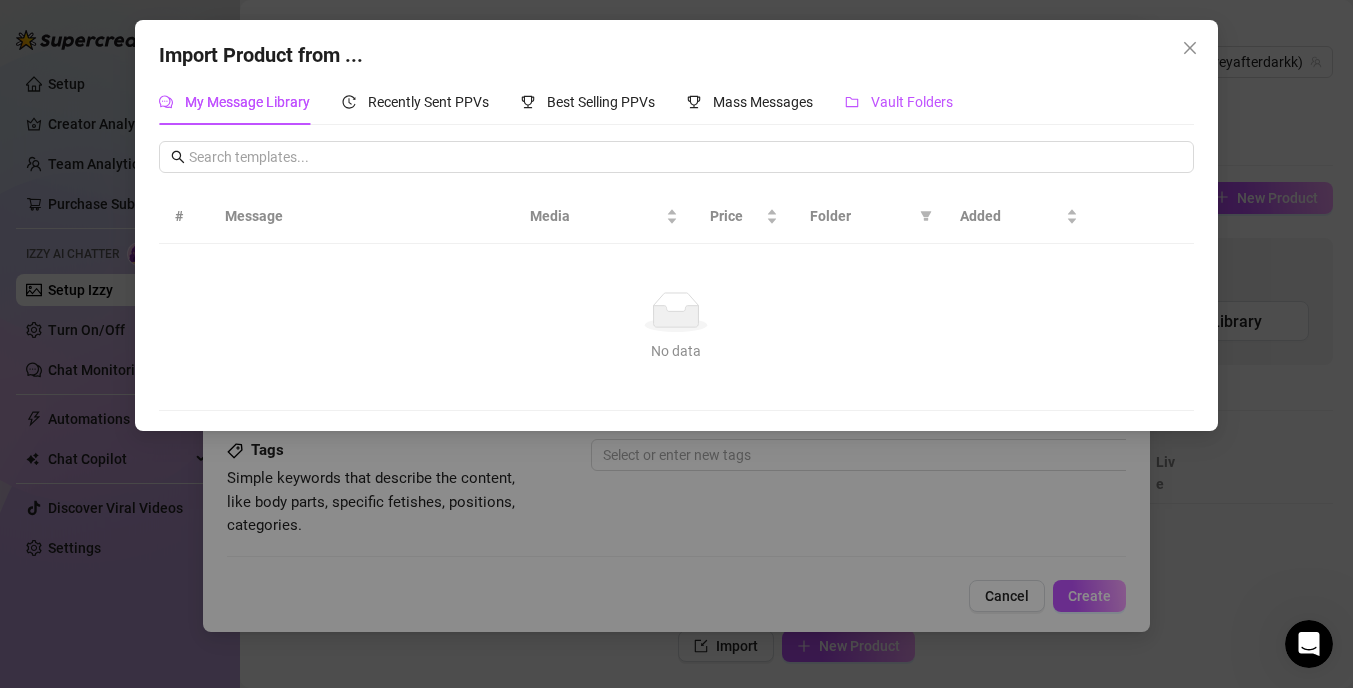 click on "Vault Folders" at bounding box center (912, 102) 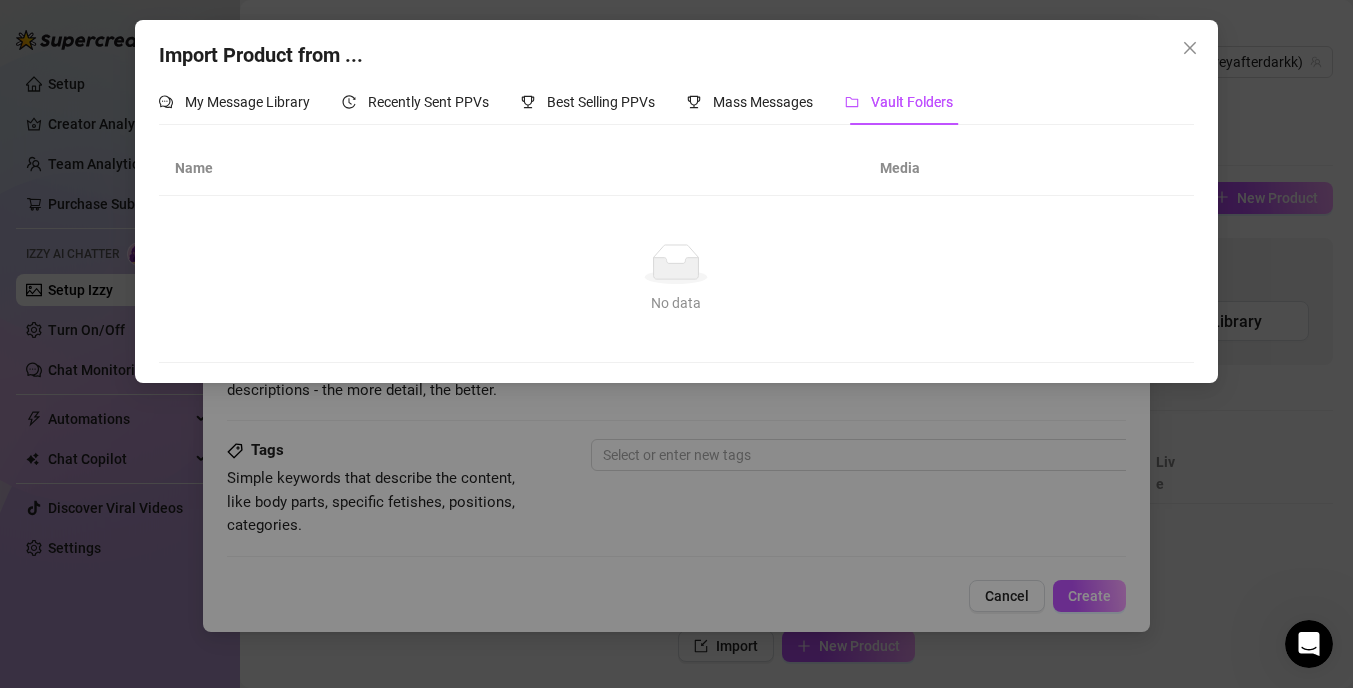 click on "Media" at bounding box center (954, 168) 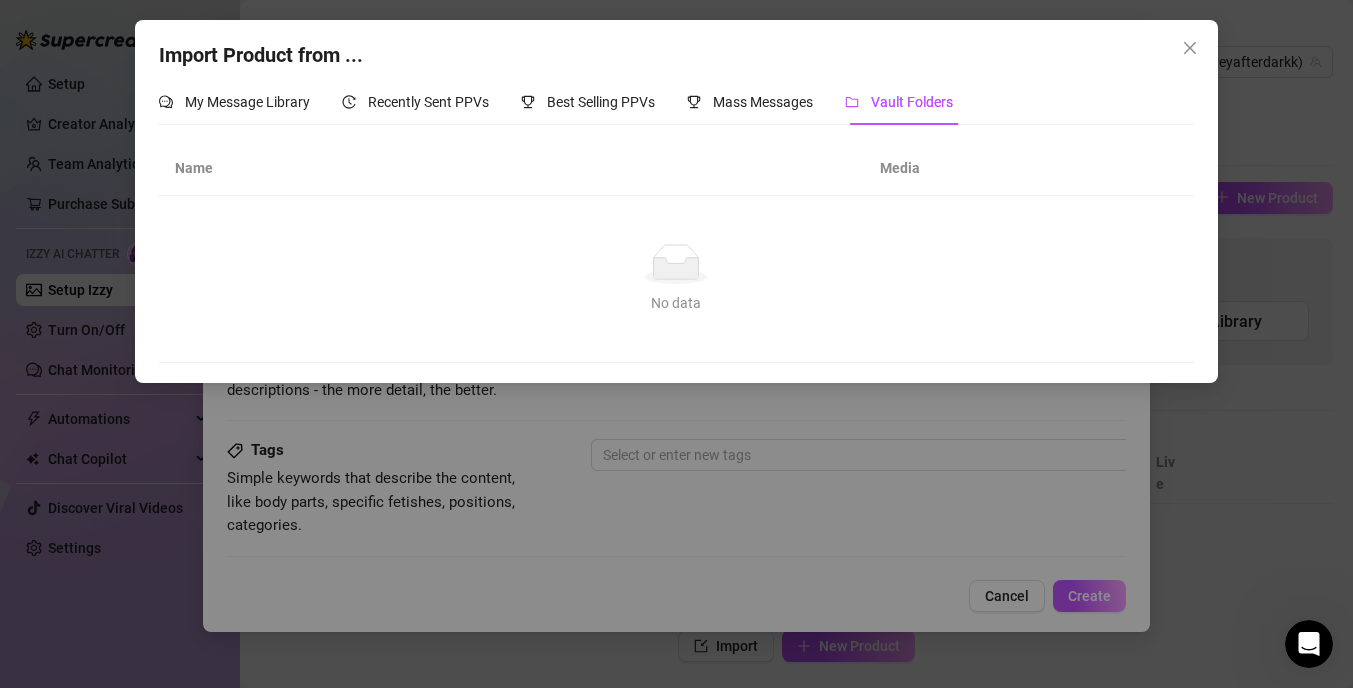 click on "No data No data" at bounding box center [676, 279] 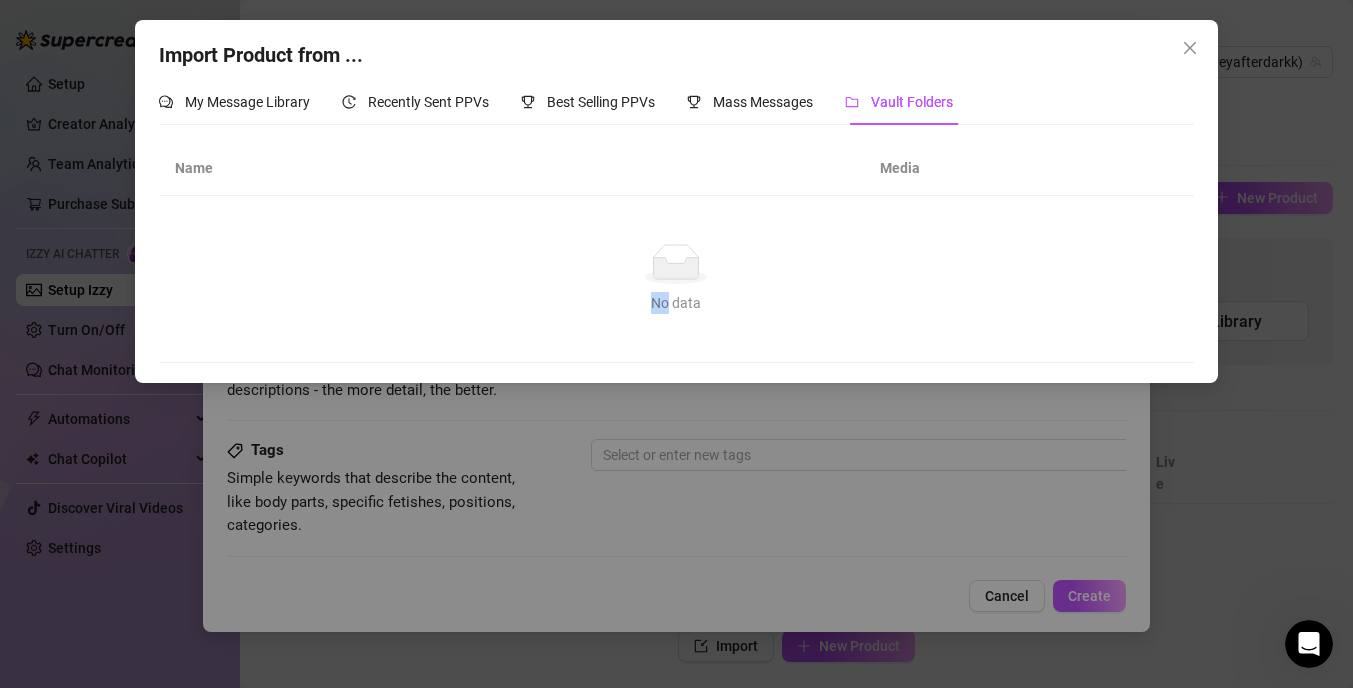 click on "No data No data" at bounding box center [676, 279] 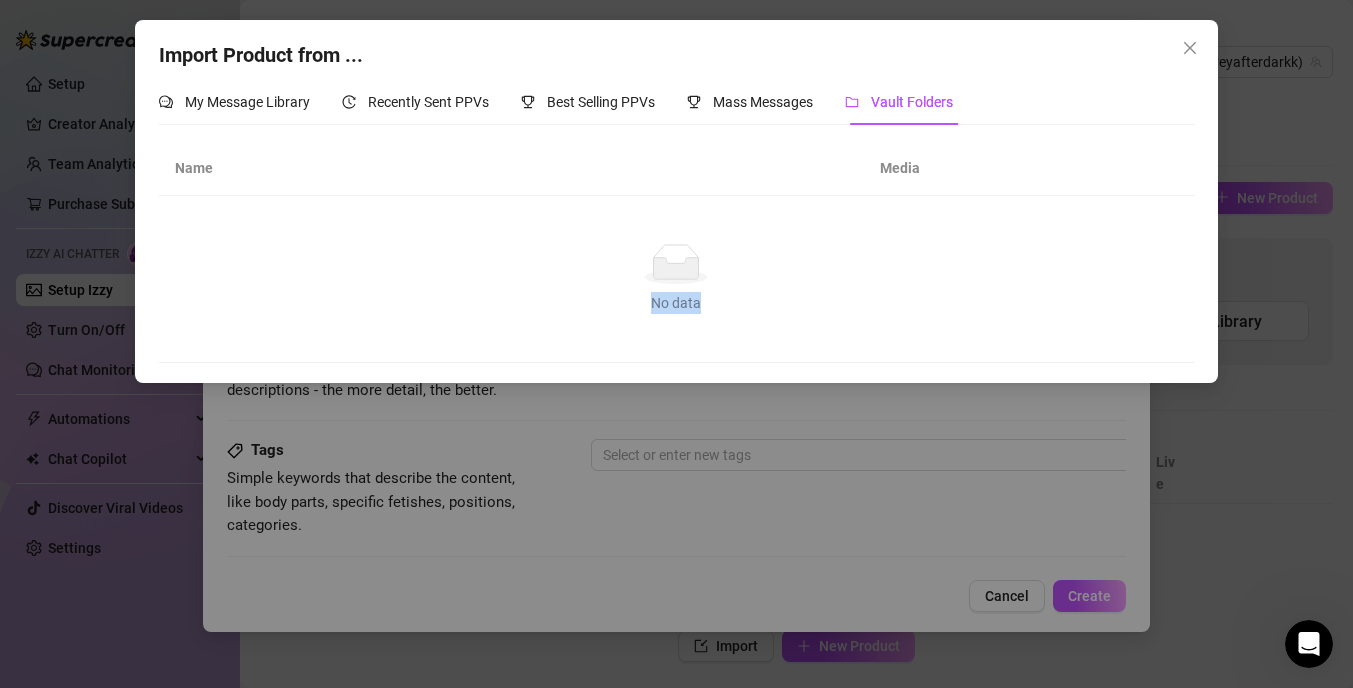 click on "No data No data" at bounding box center [676, 279] 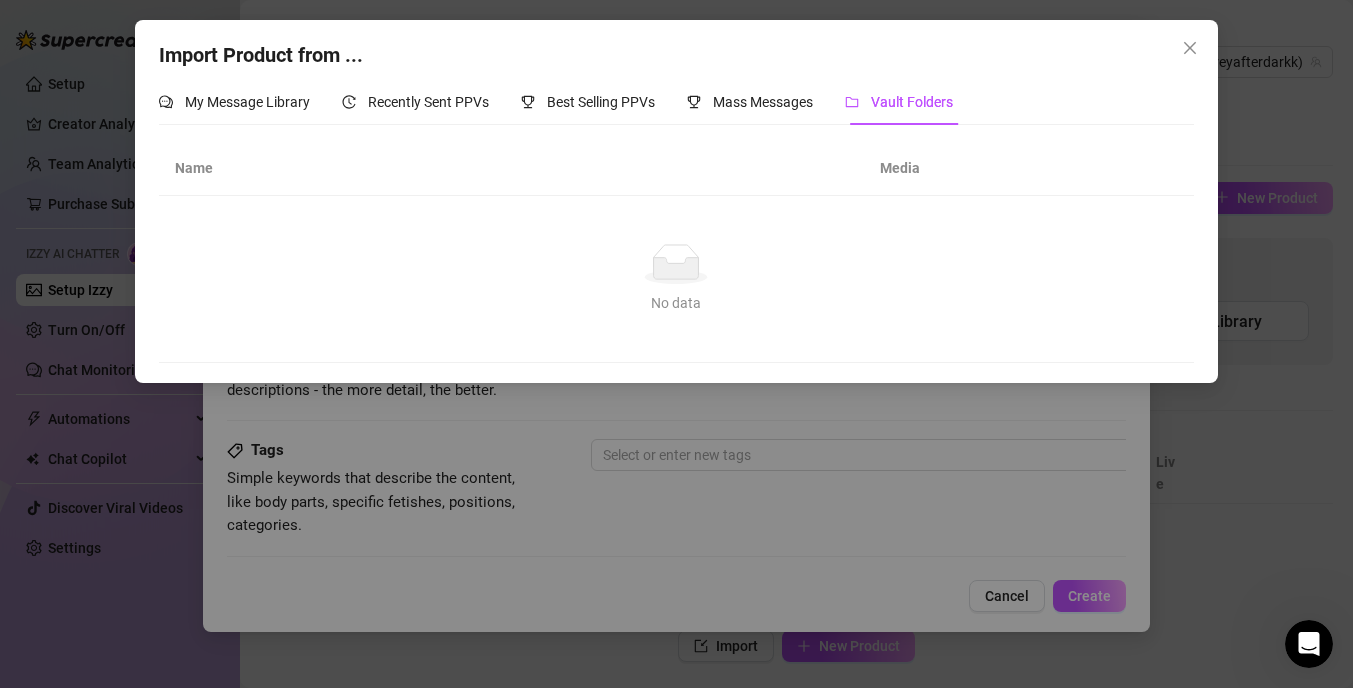 click on "Import Product from ... My Message Library Recently Sent PPVs Best Selling PPVs Mass Messages Vault Folders # Message Media Price Folder Added               No data No data Name Media       No data No data" at bounding box center (676, 344) 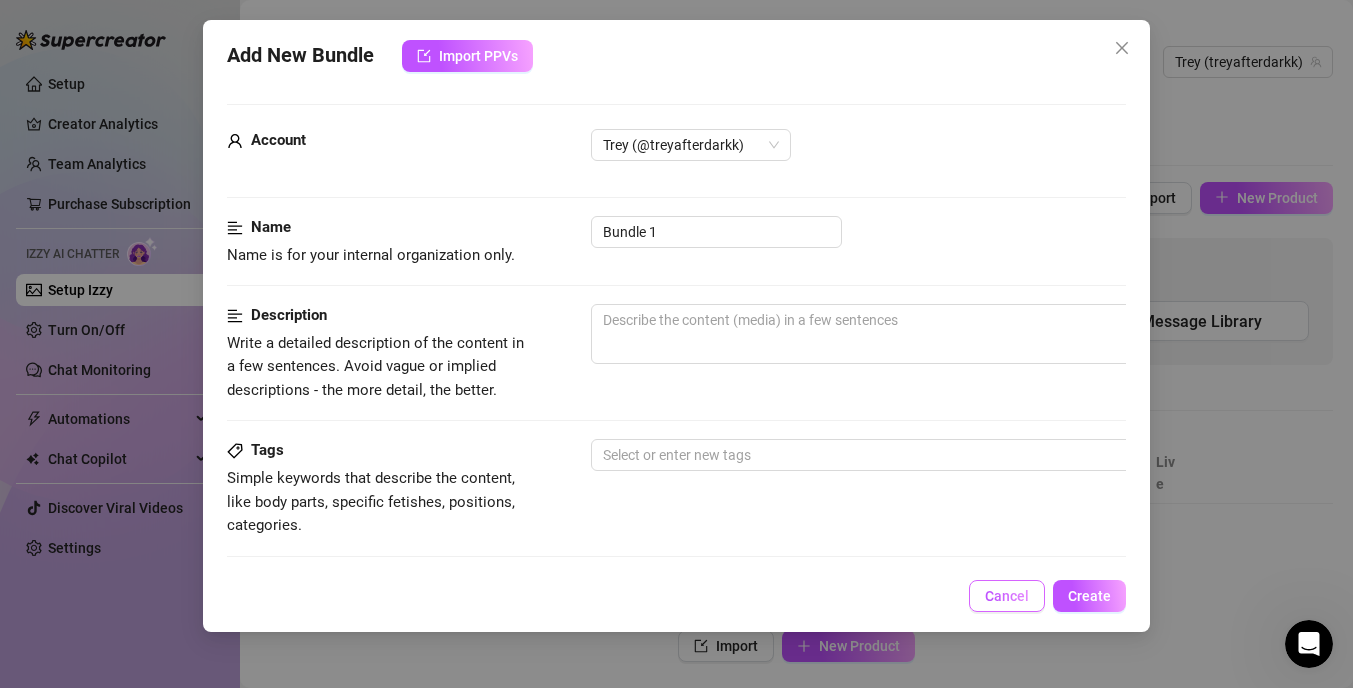 click on "Cancel" at bounding box center [1007, 596] 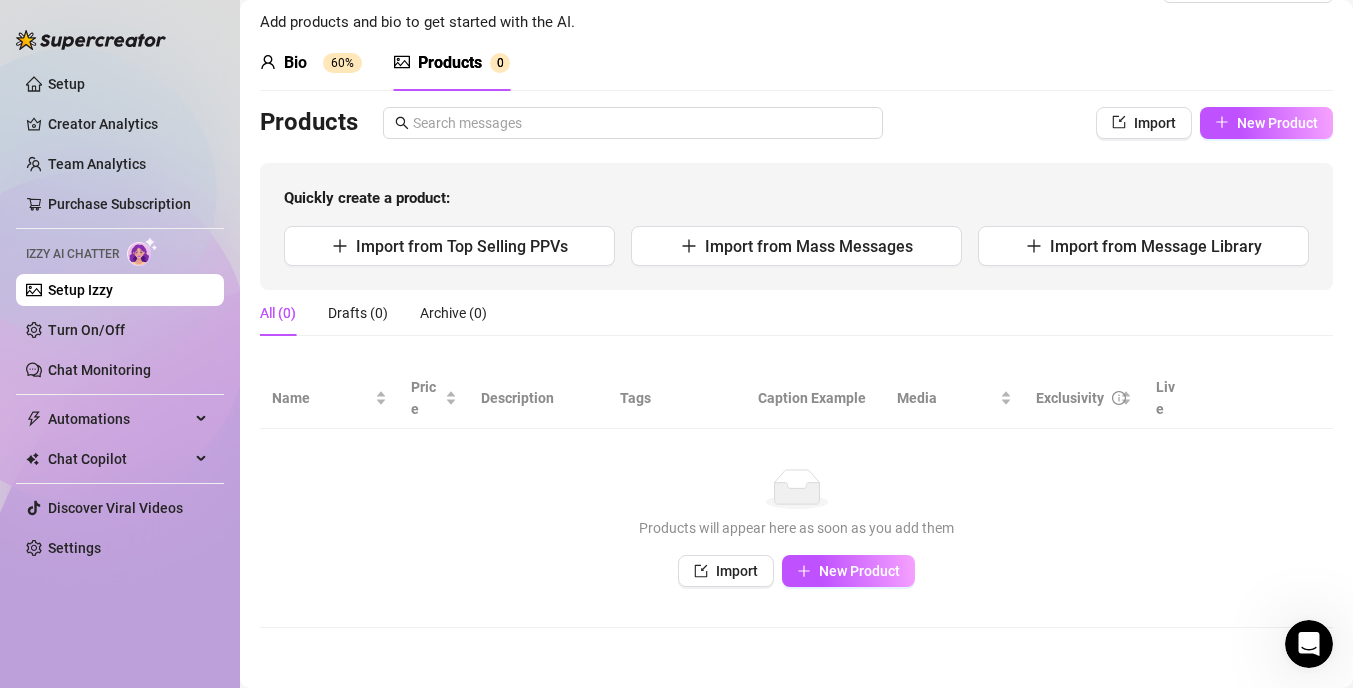 scroll, scrollTop: 0, scrollLeft: 0, axis: both 